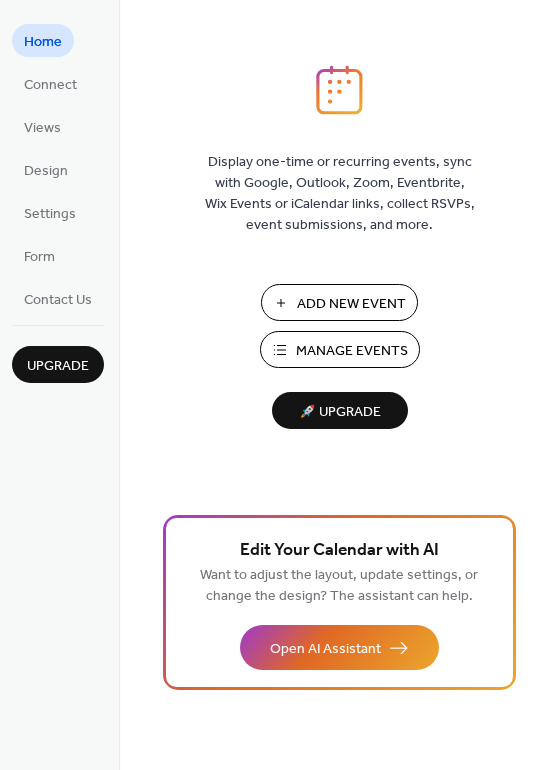 scroll, scrollTop: 0, scrollLeft: 0, axis: both 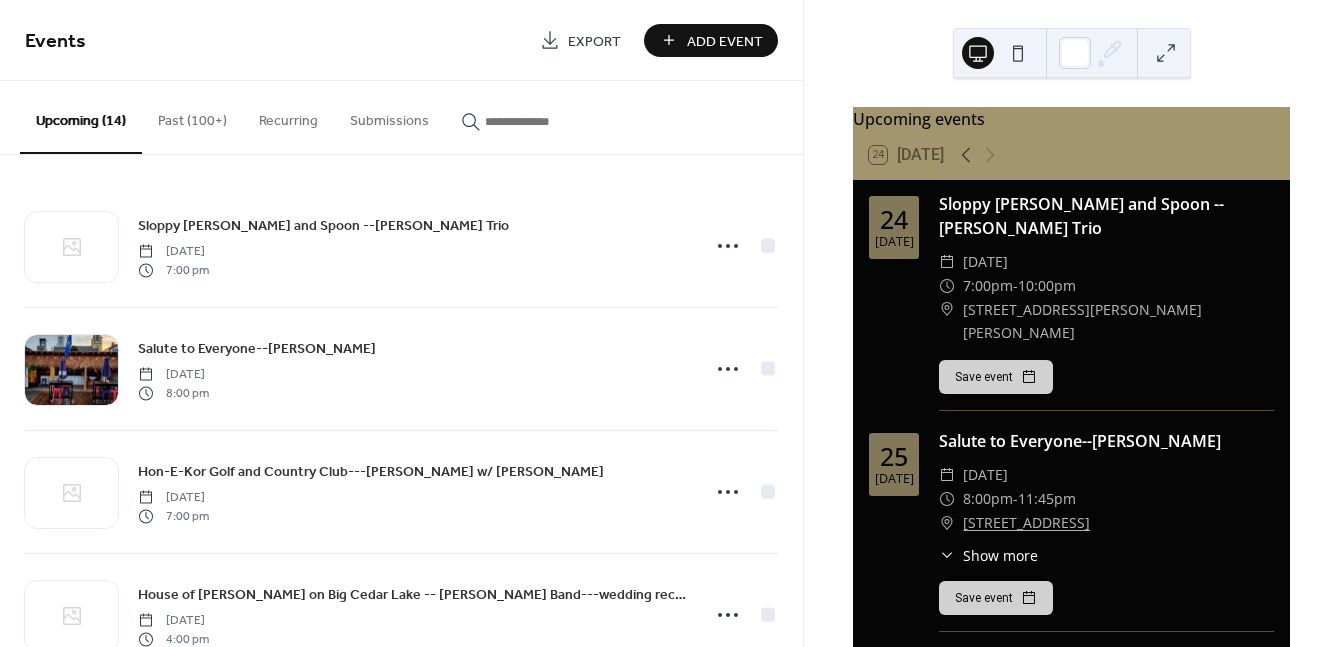 click on "Past (100+)" at bounding box center (192, 116) 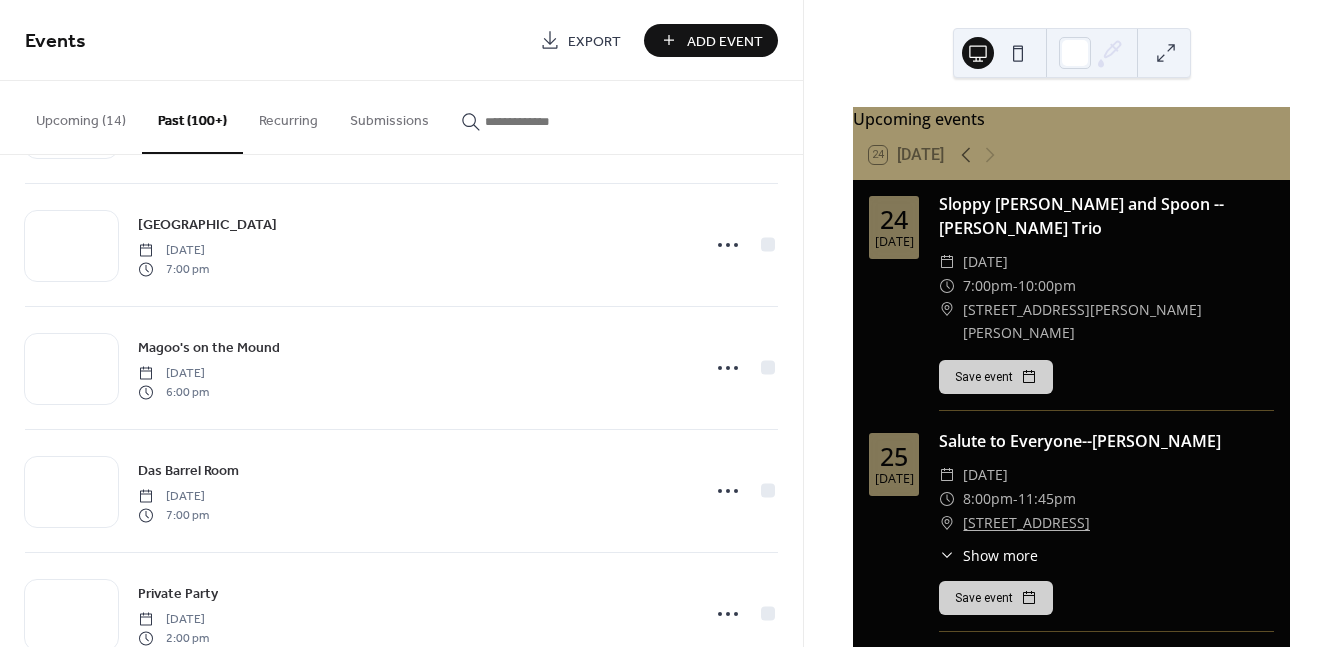 scroll, scrollTop: 8862, scrollLeft: 0, axis: vertical 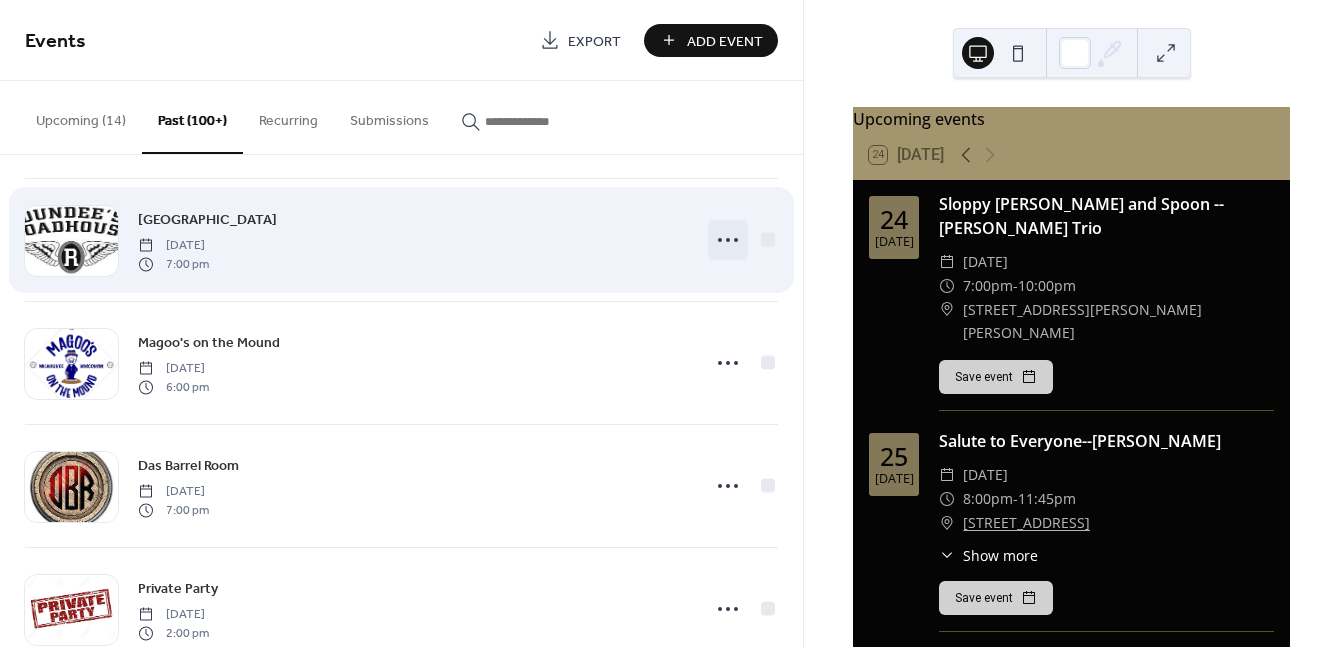 click 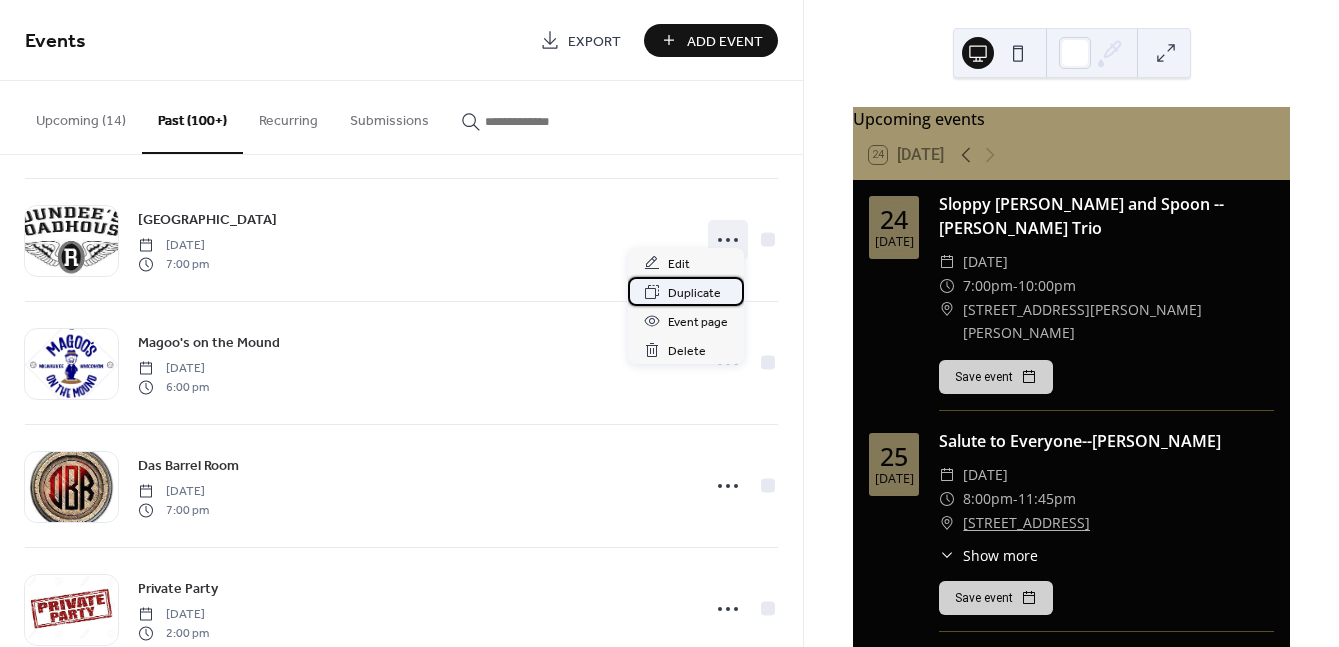 click on "Duplicate" at bounding box center [694, 293] 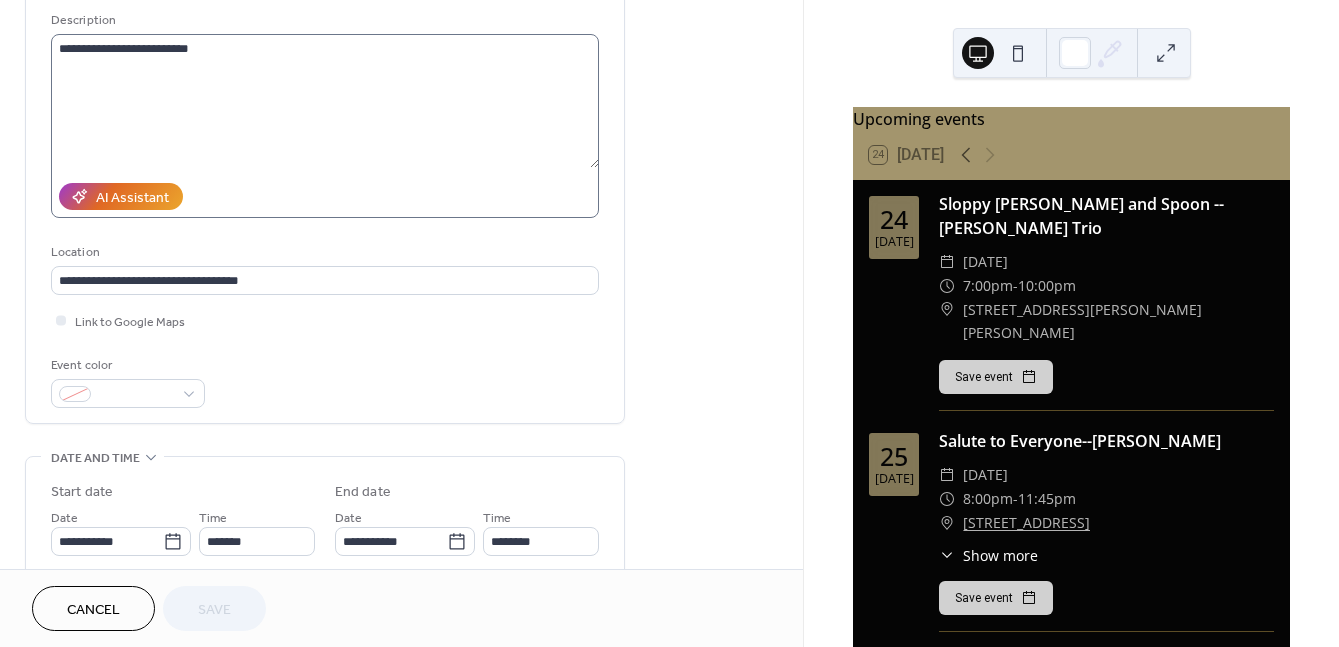 scroll, scrollTop: 200, scrollLeft: 0, axis: vertical 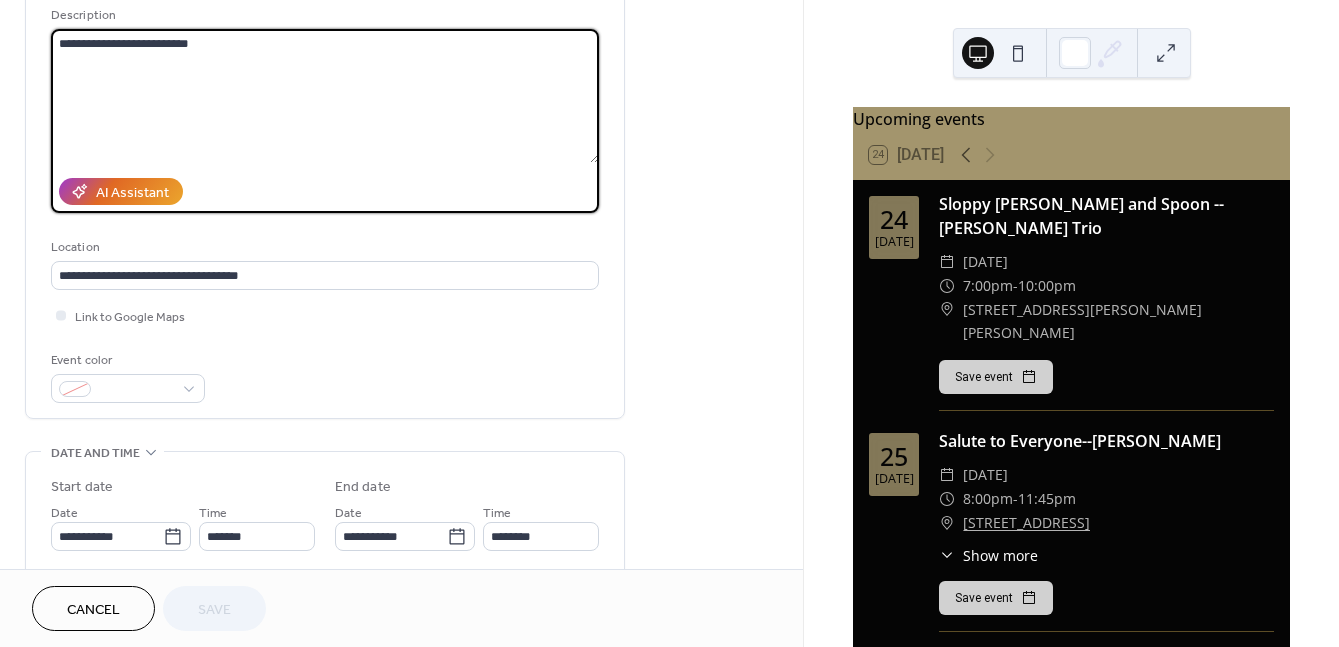 click on "**********" at bounding box center (325, 96) 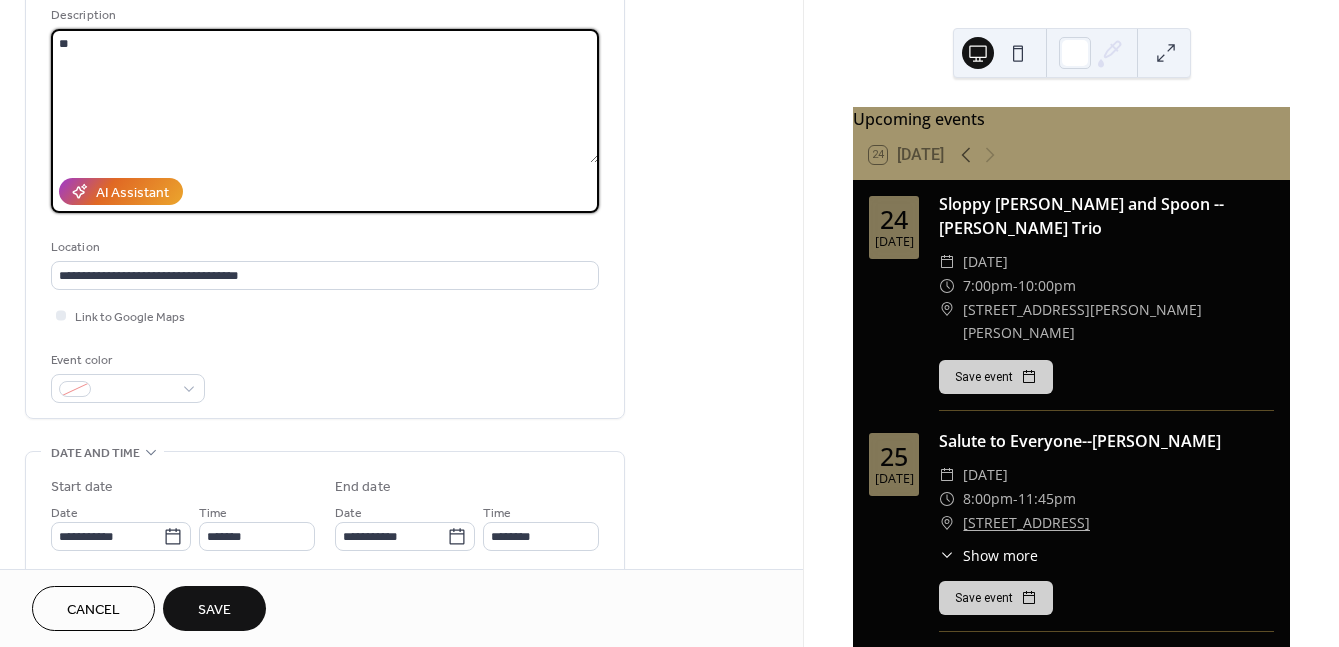type on "*" 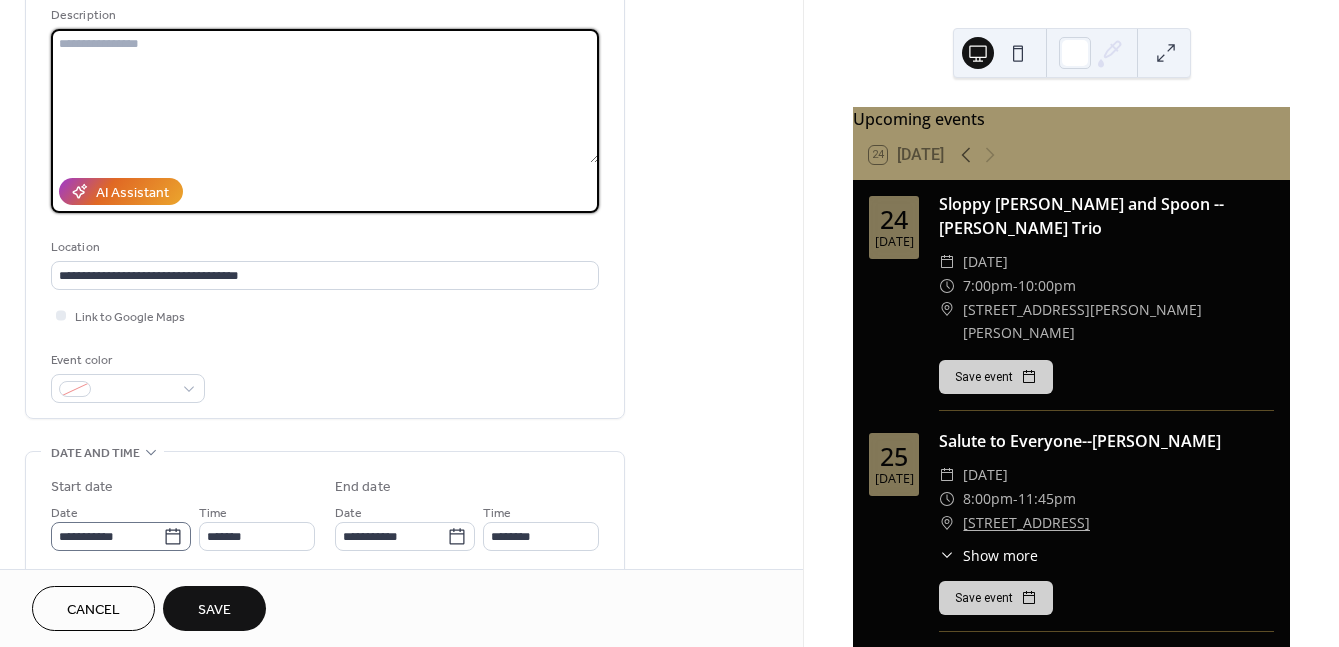 type 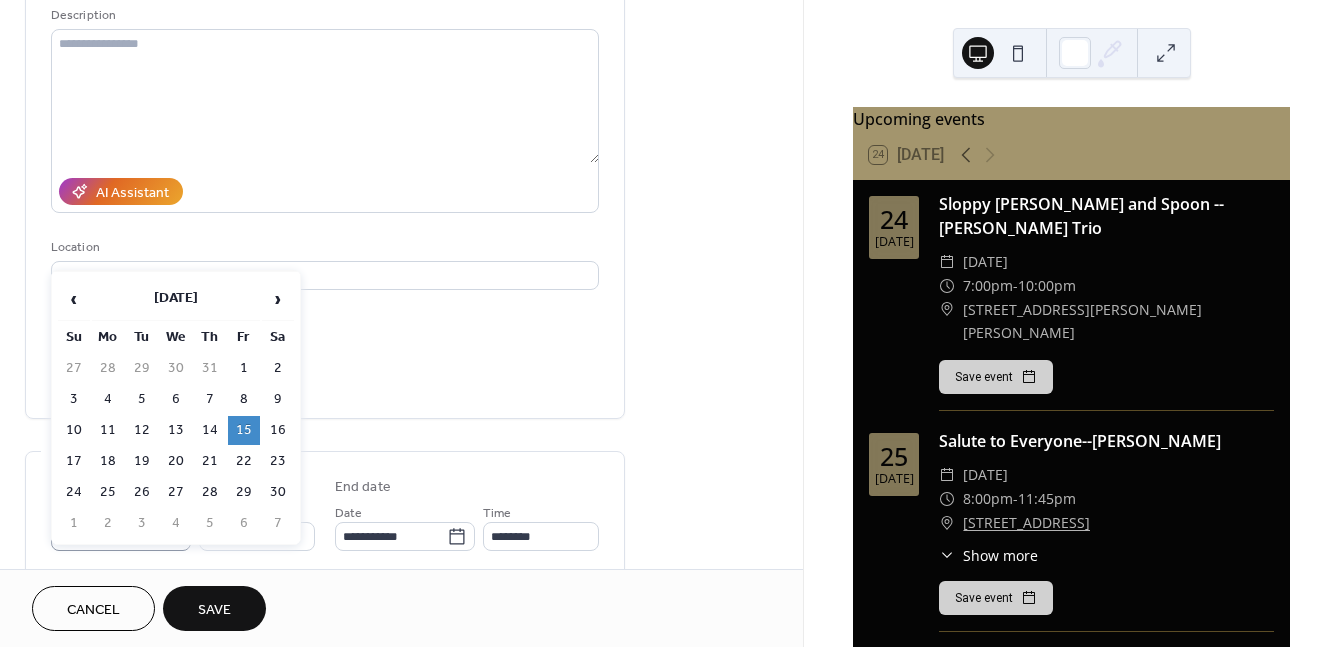 click on "**********" at bounding box center [669, 323] 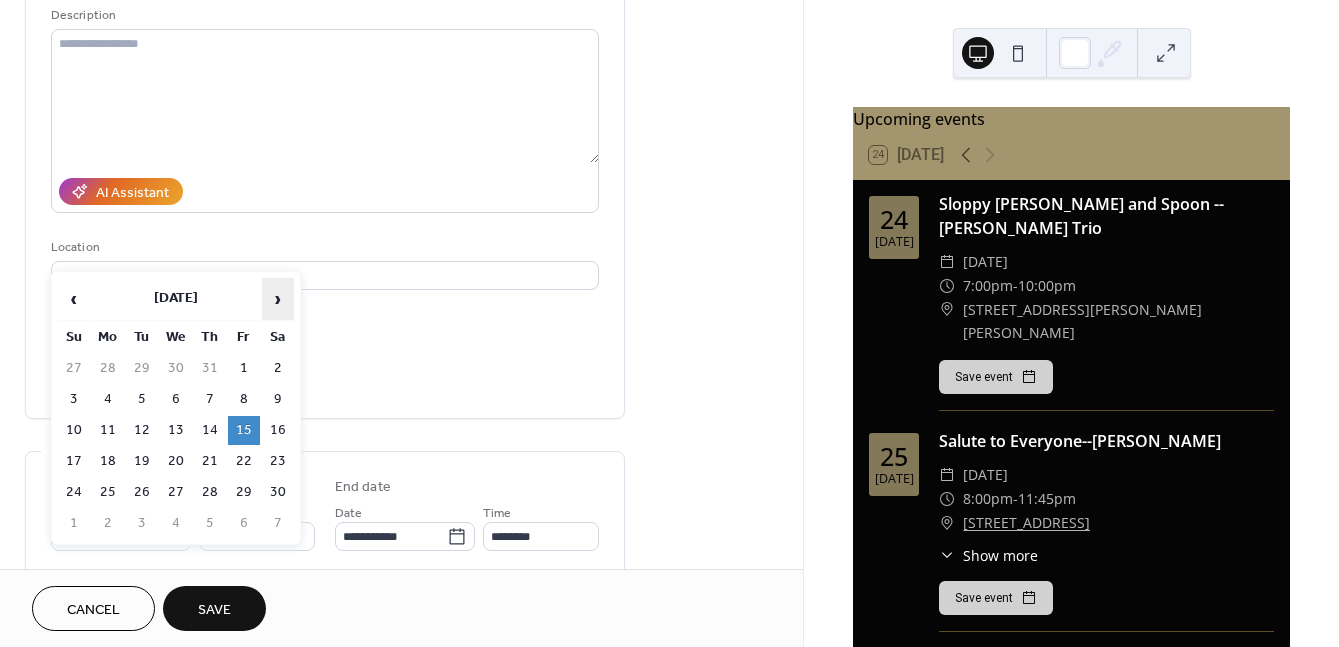 click on "›" at bounding box center [278, 299] 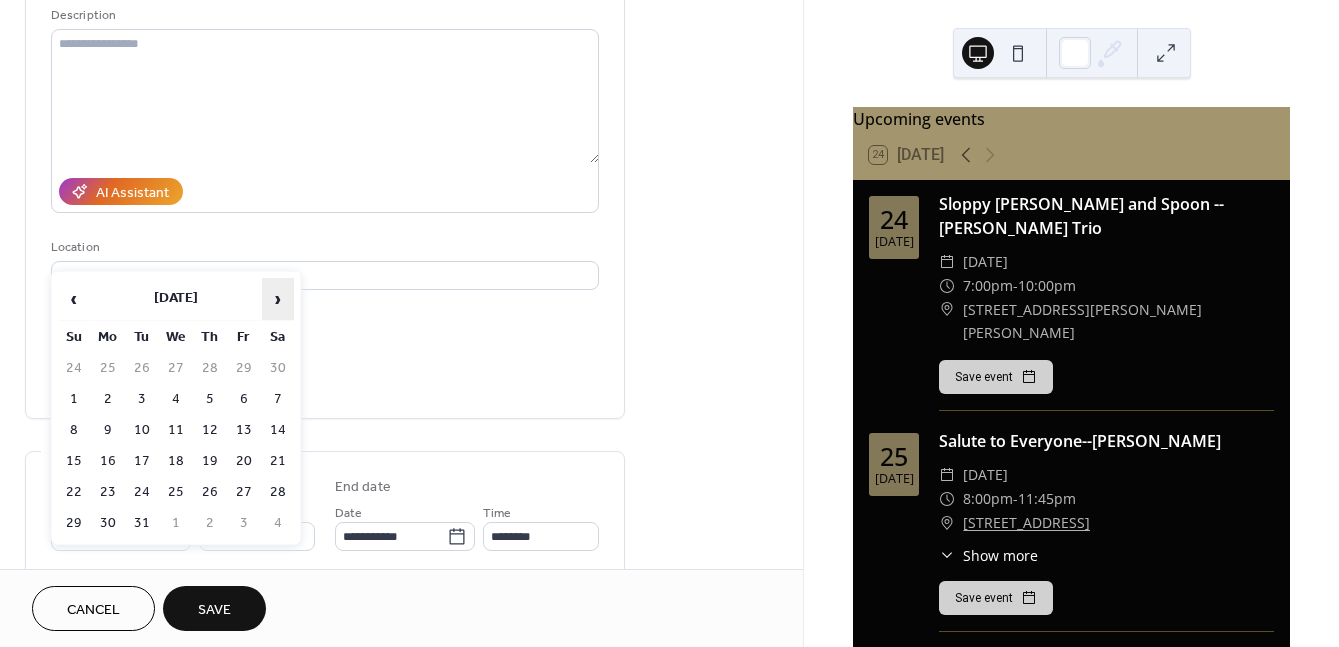click on "›" at bounding box center [278, 299] 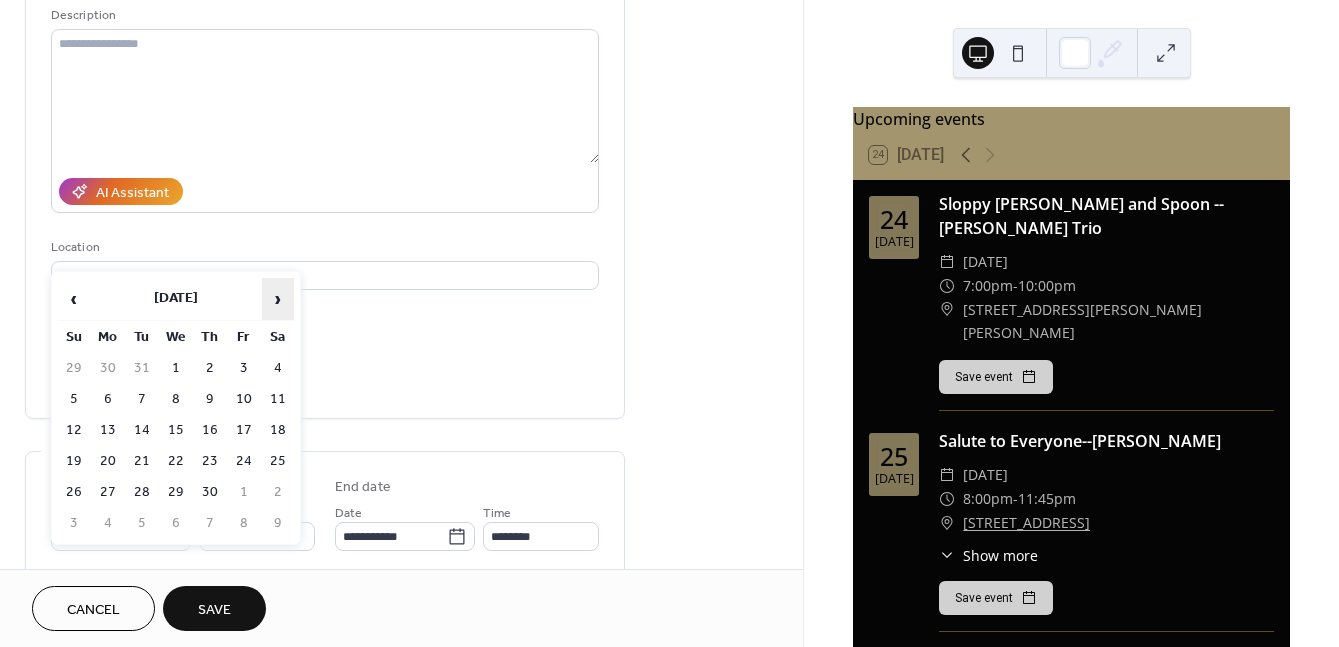 click on "›" at bounding box center [278, 299] 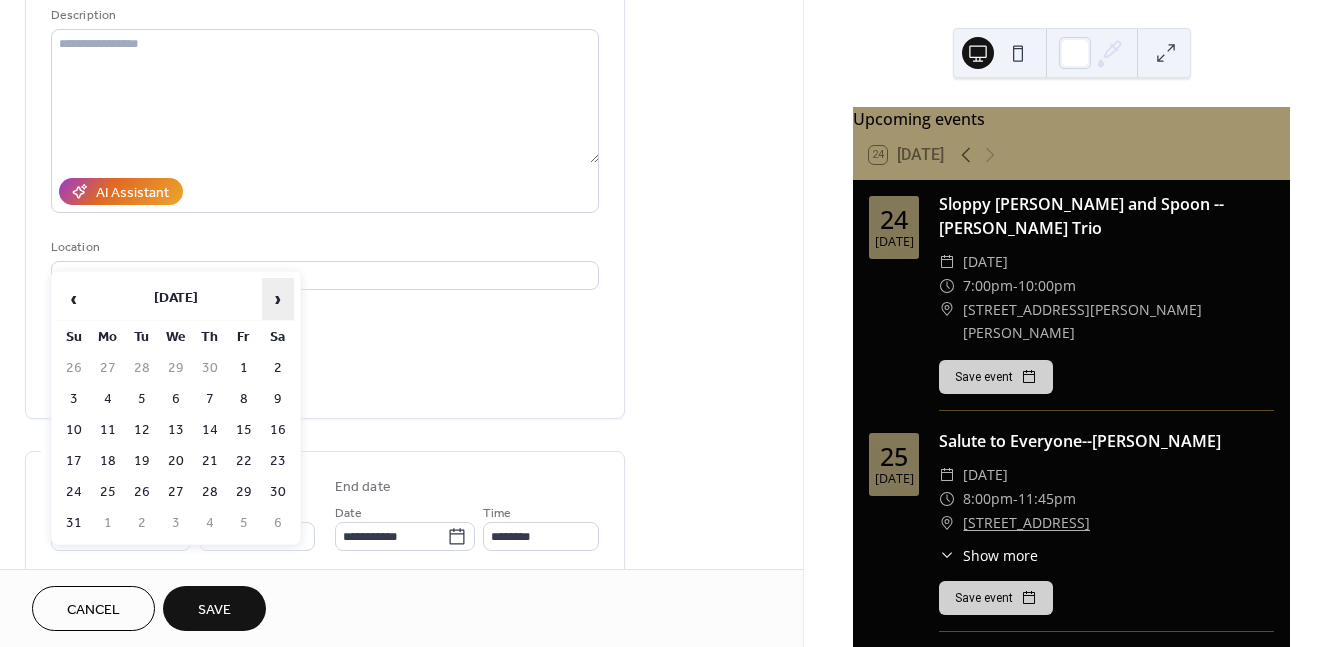 click on "›" at bounding box center [278, 299] 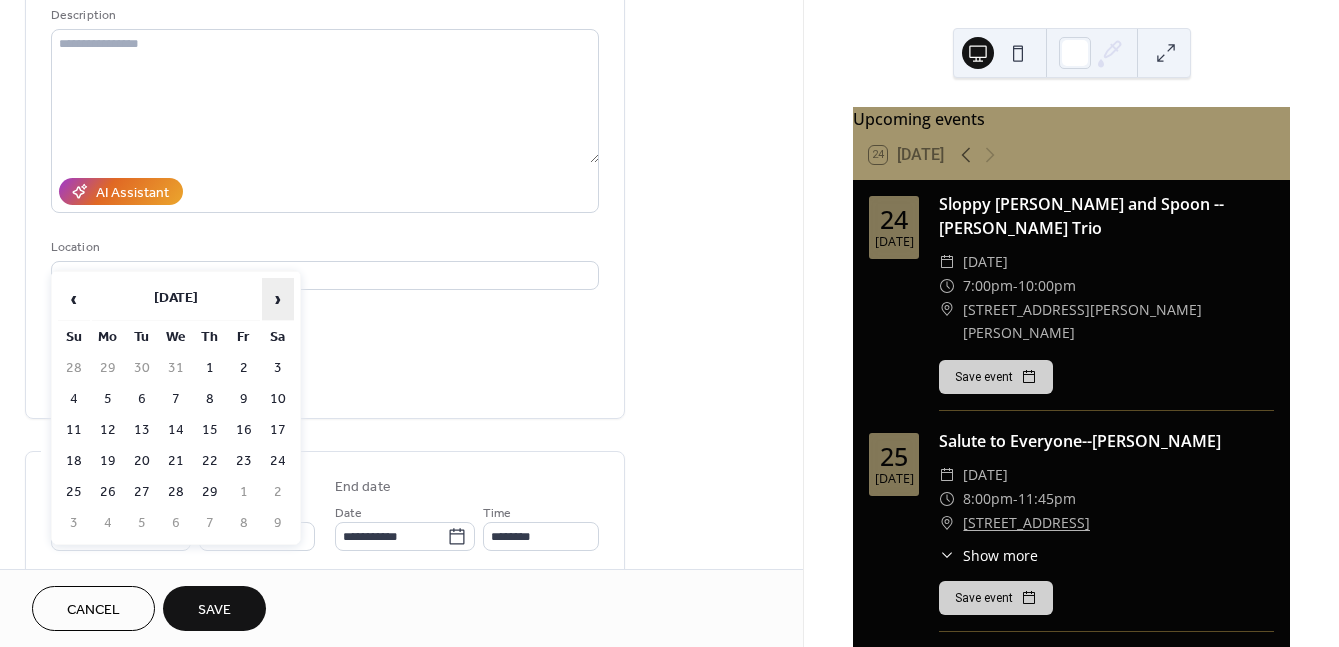 click on "›" at bounding box center [278, 299] 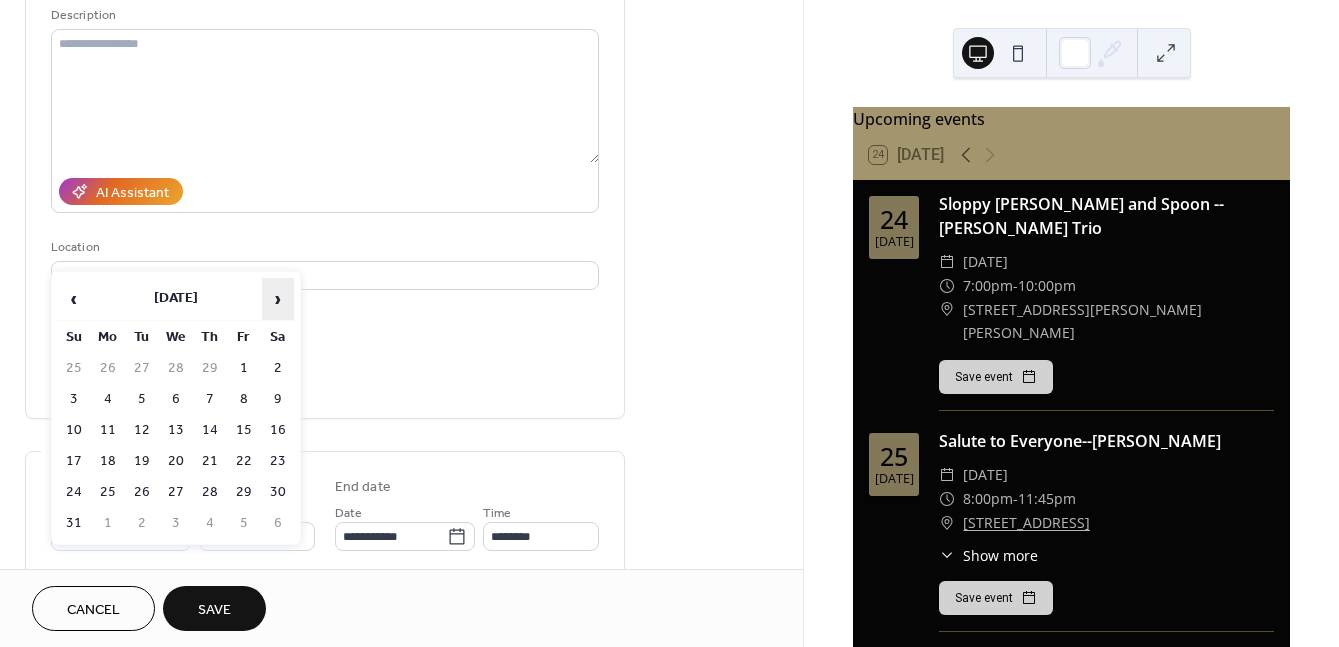 click on "›" at bounding box center (278, 299) 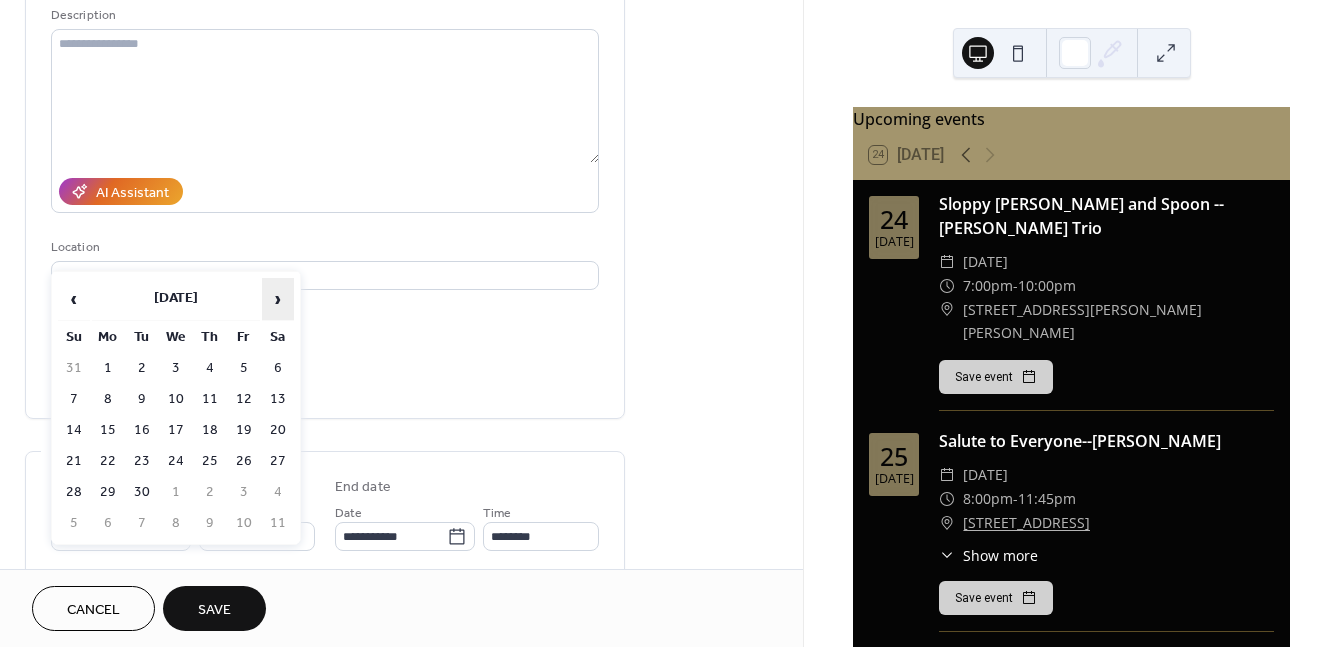 click on "›" at bounding box center (278, 299) 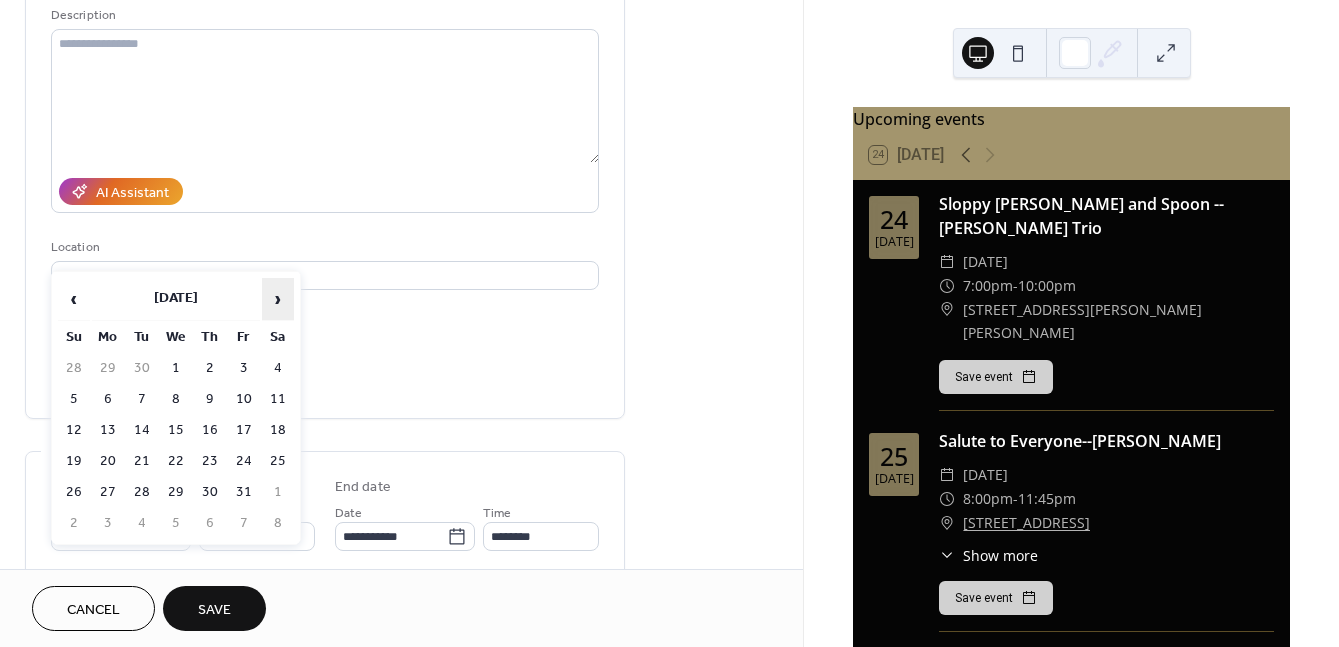 click on "›" at bounding box center (278, 299) 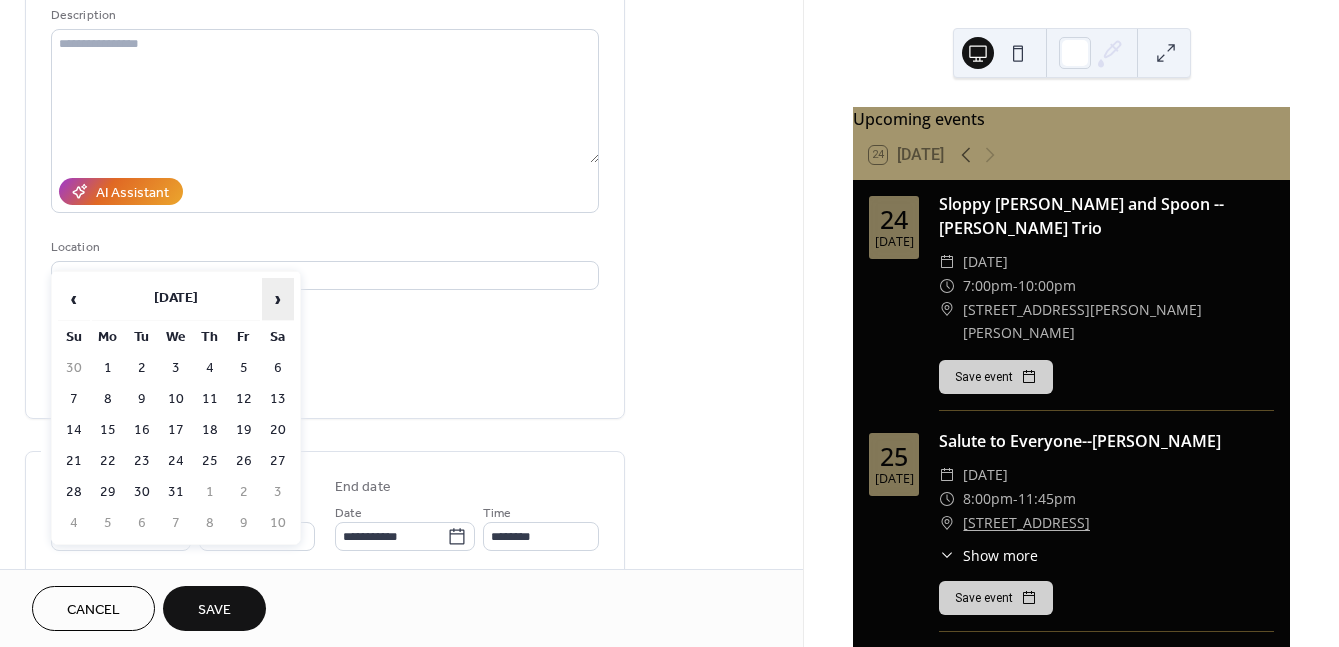 click on "›" at bounding box center (278, 299) 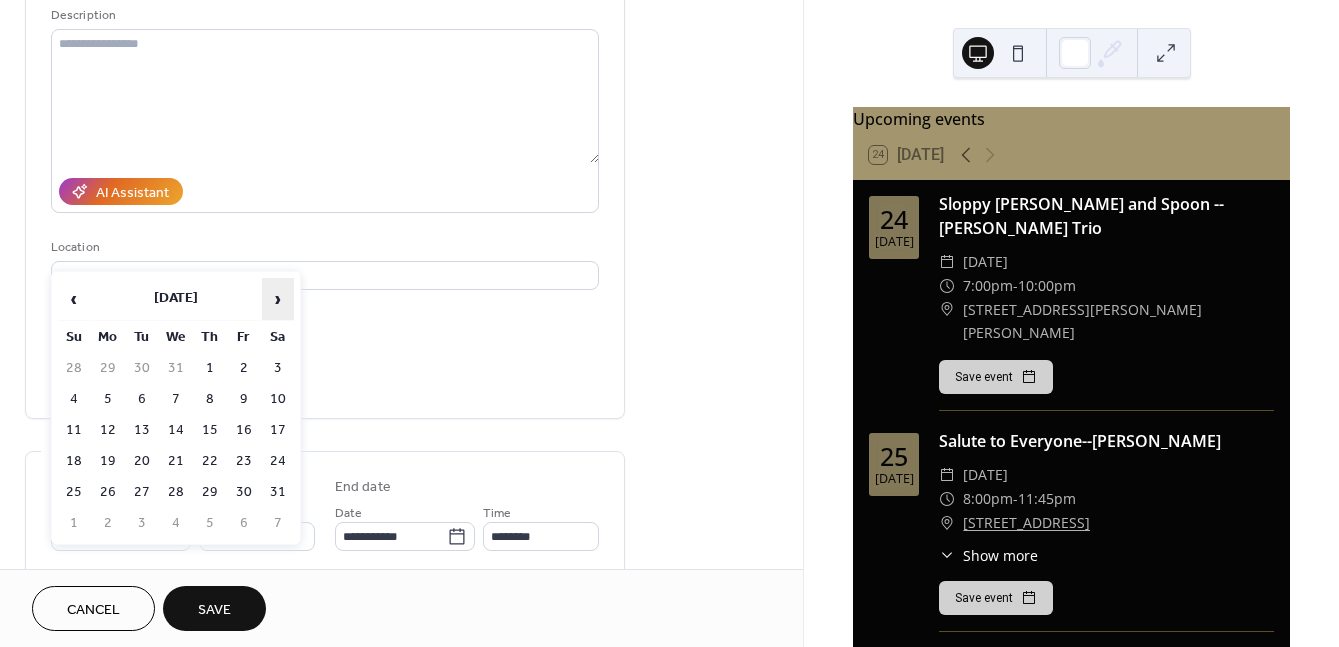 click on "›" at bounding box center [278, 299] 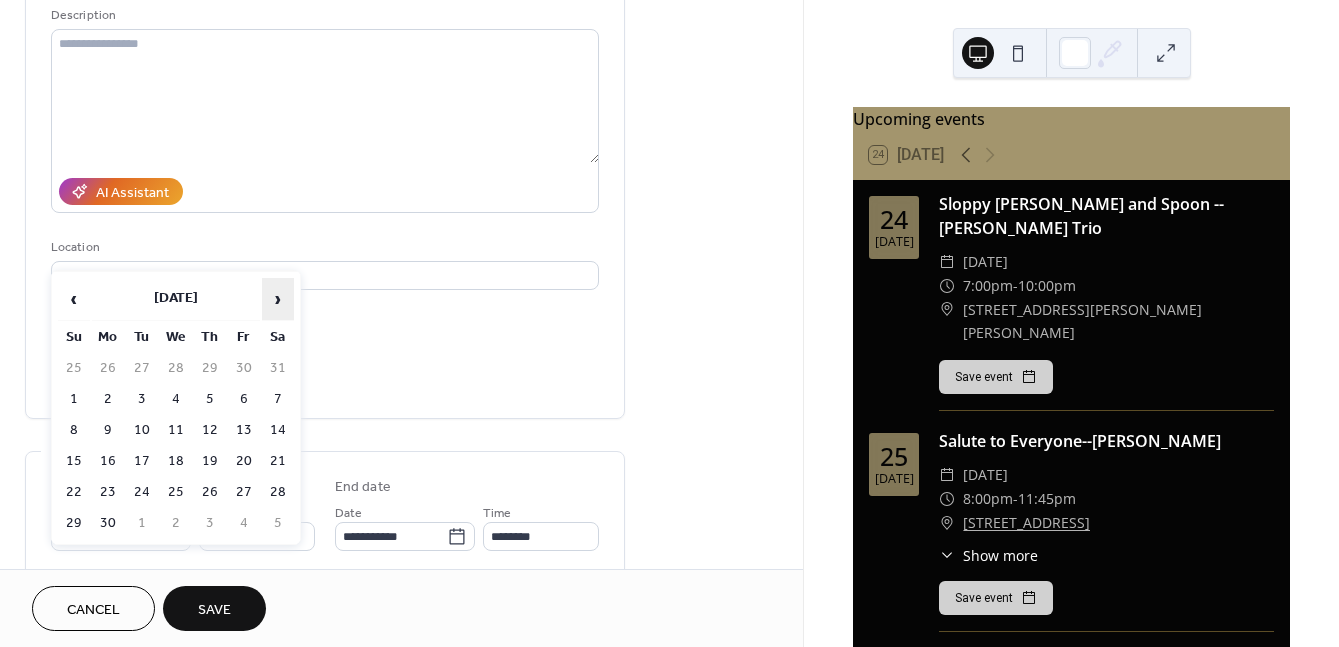 click on "›" at bounding box center (278, 299) 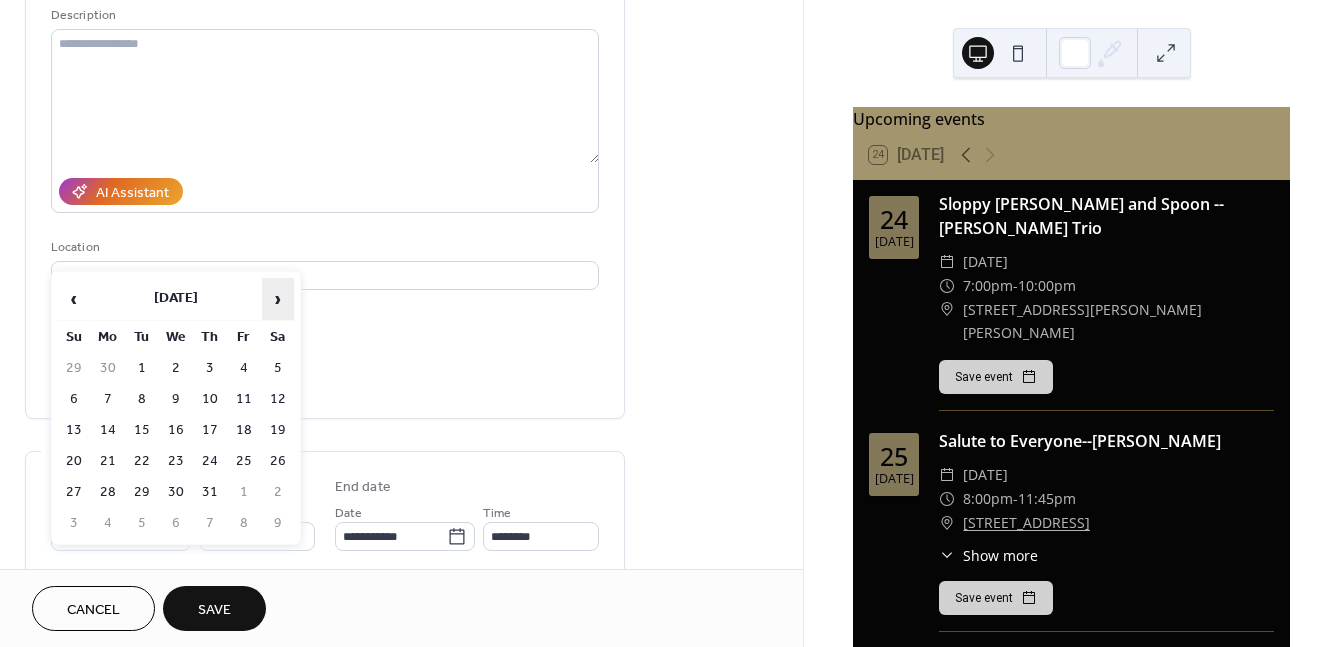 click on "›" at bounding box center [278, 299] 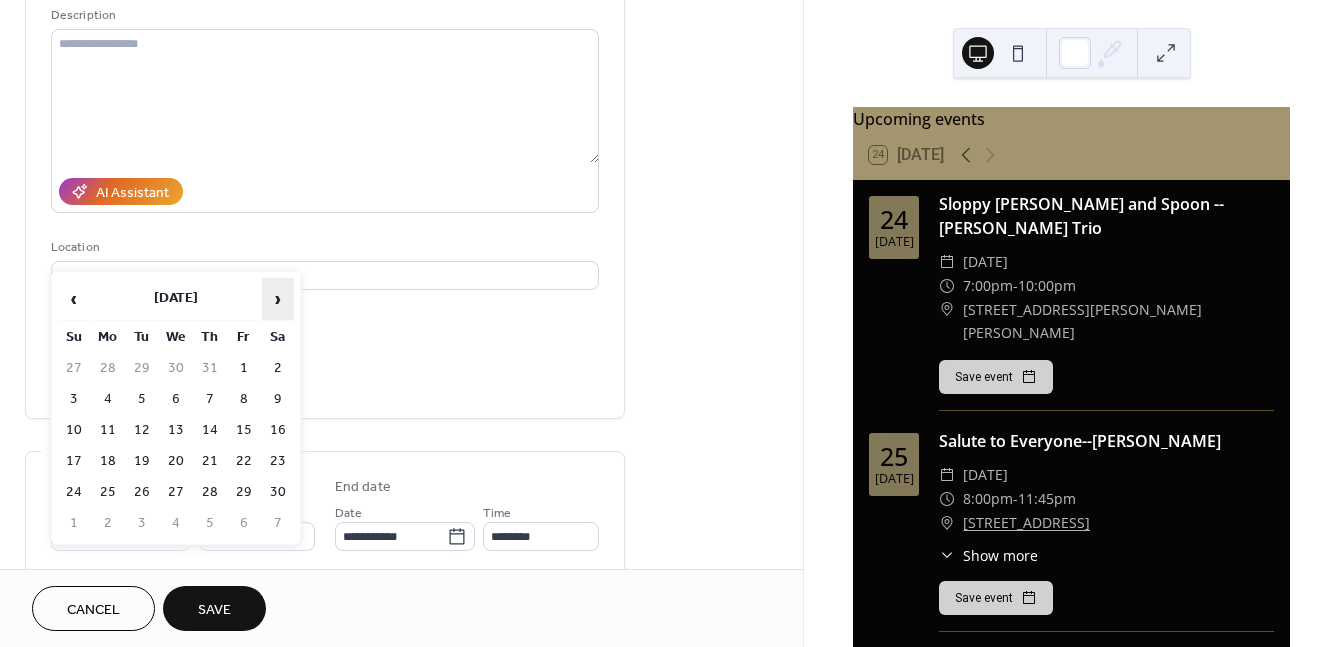 click on "›" at bounding box center (278, 299) 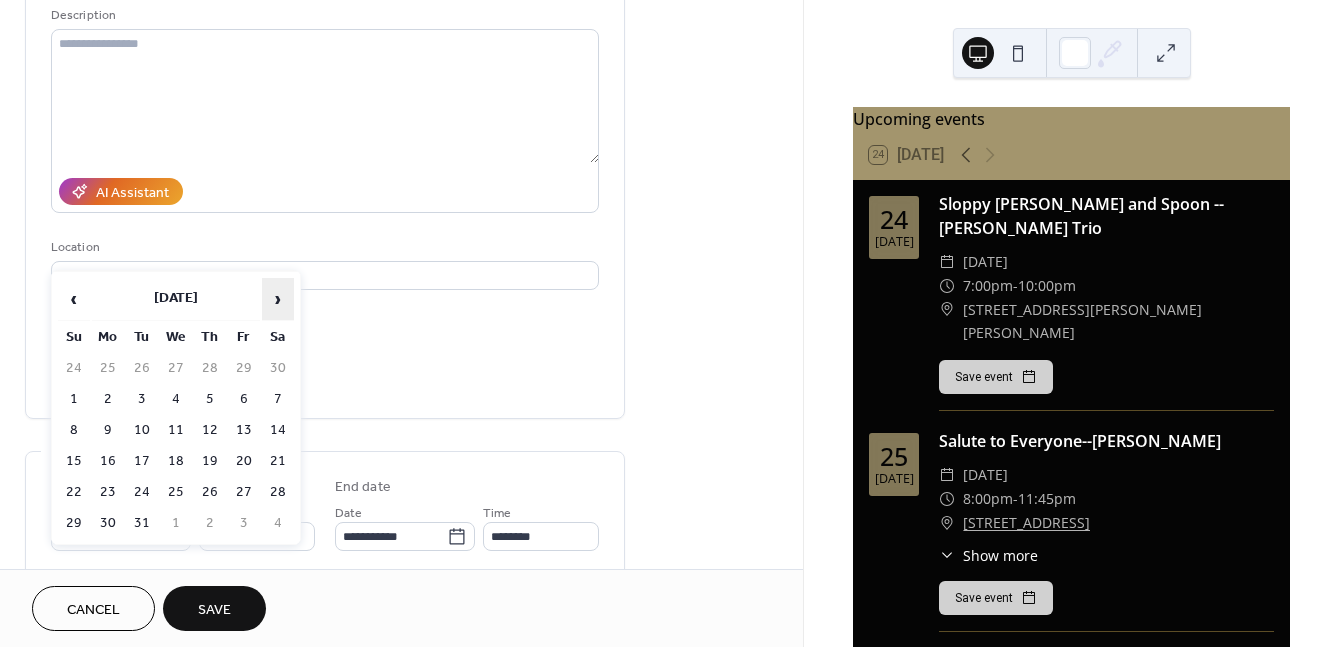 click on "›" at bounding box center (278, 299) 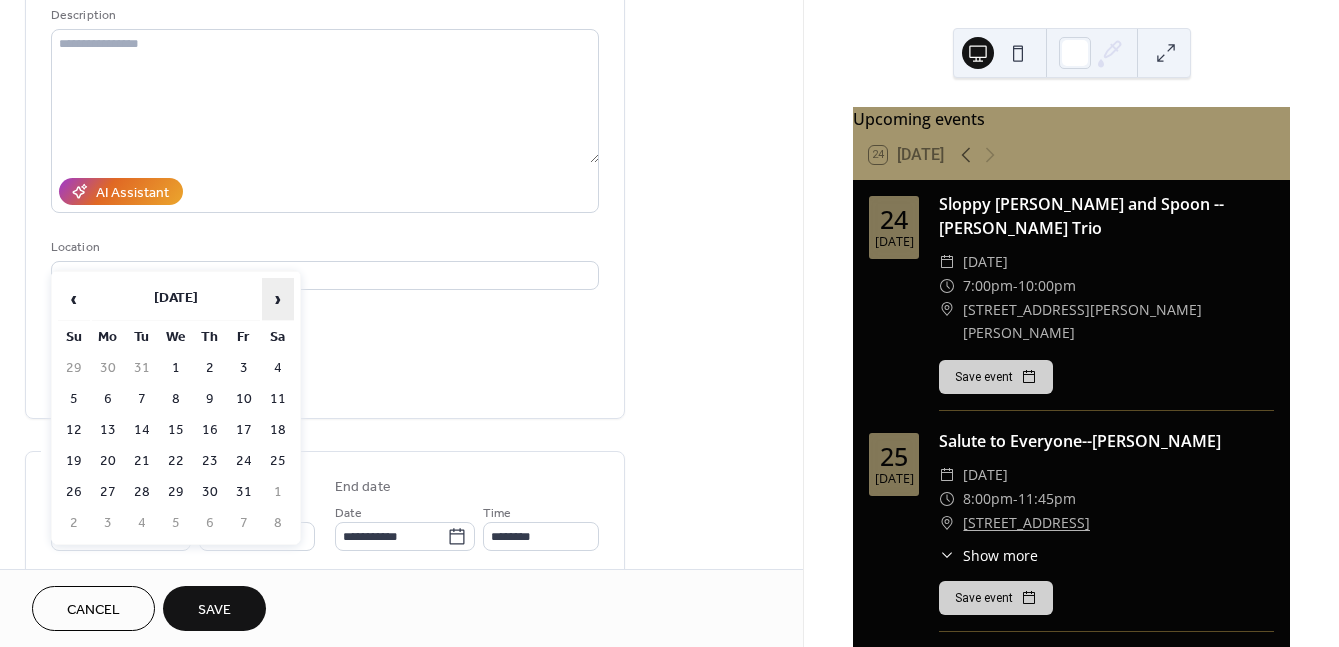 click on "›" at bounding box center (278, 299) 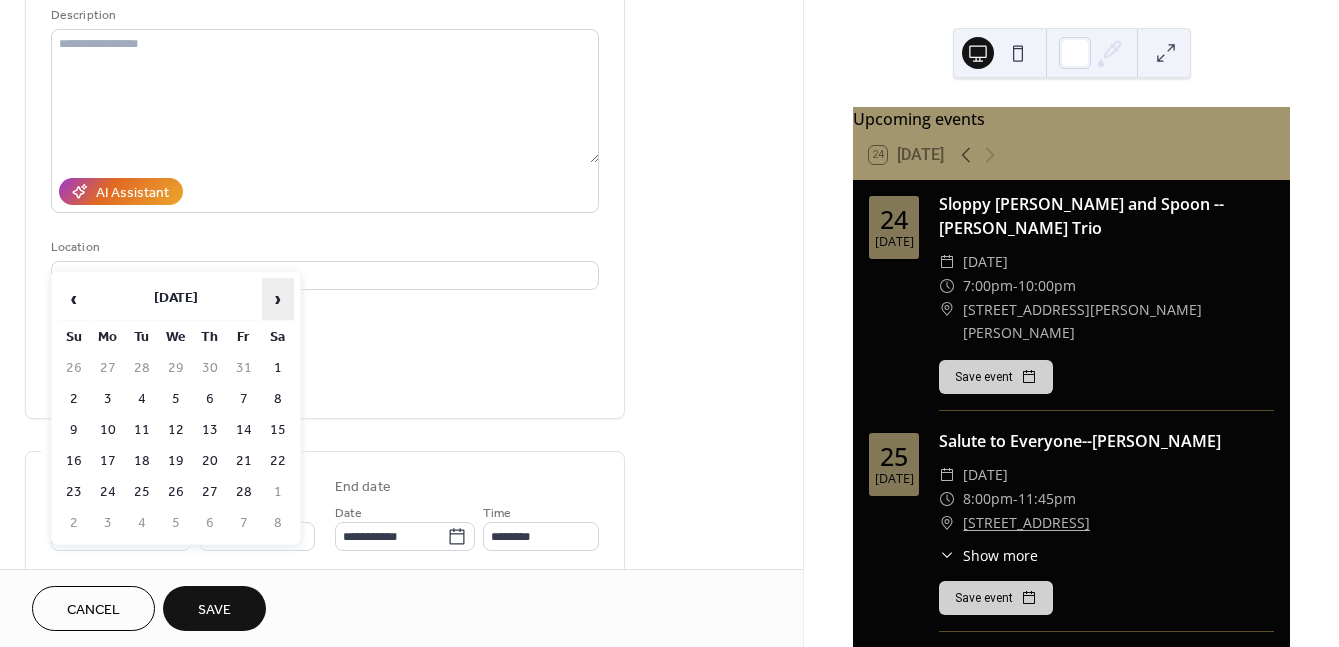 click on "›" at bounding box center [278, 299] 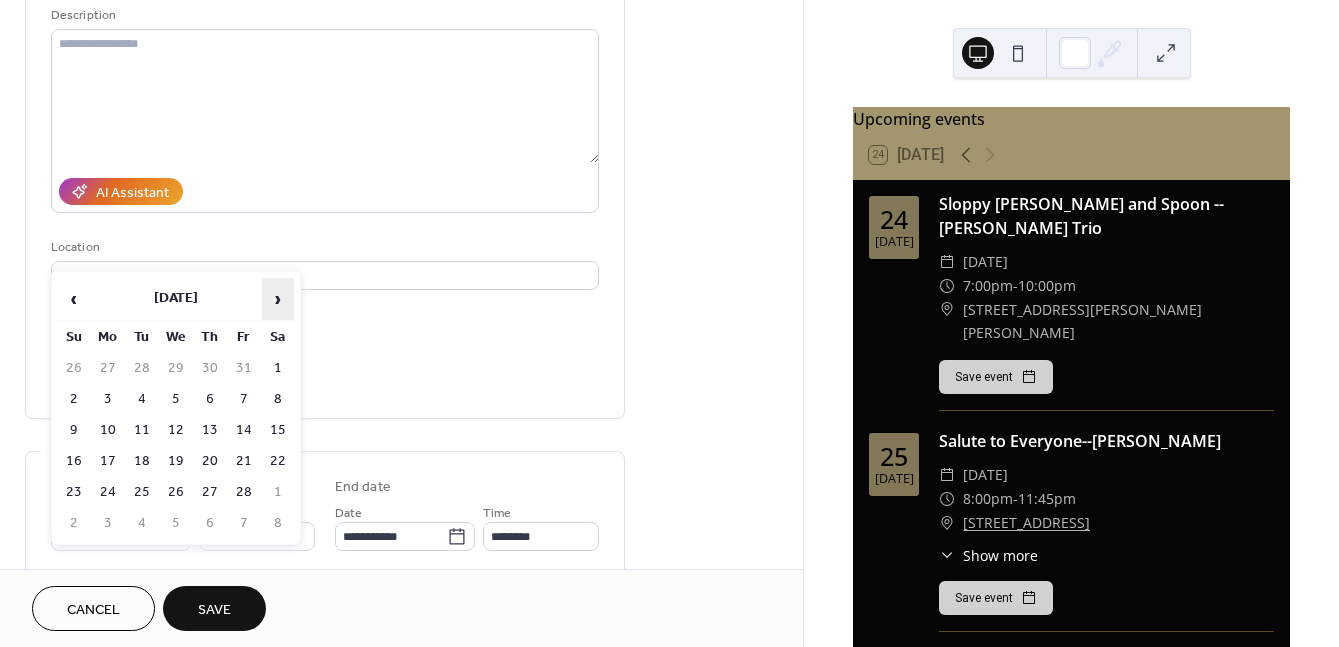 click on "›" at bounding box center (278, 299) 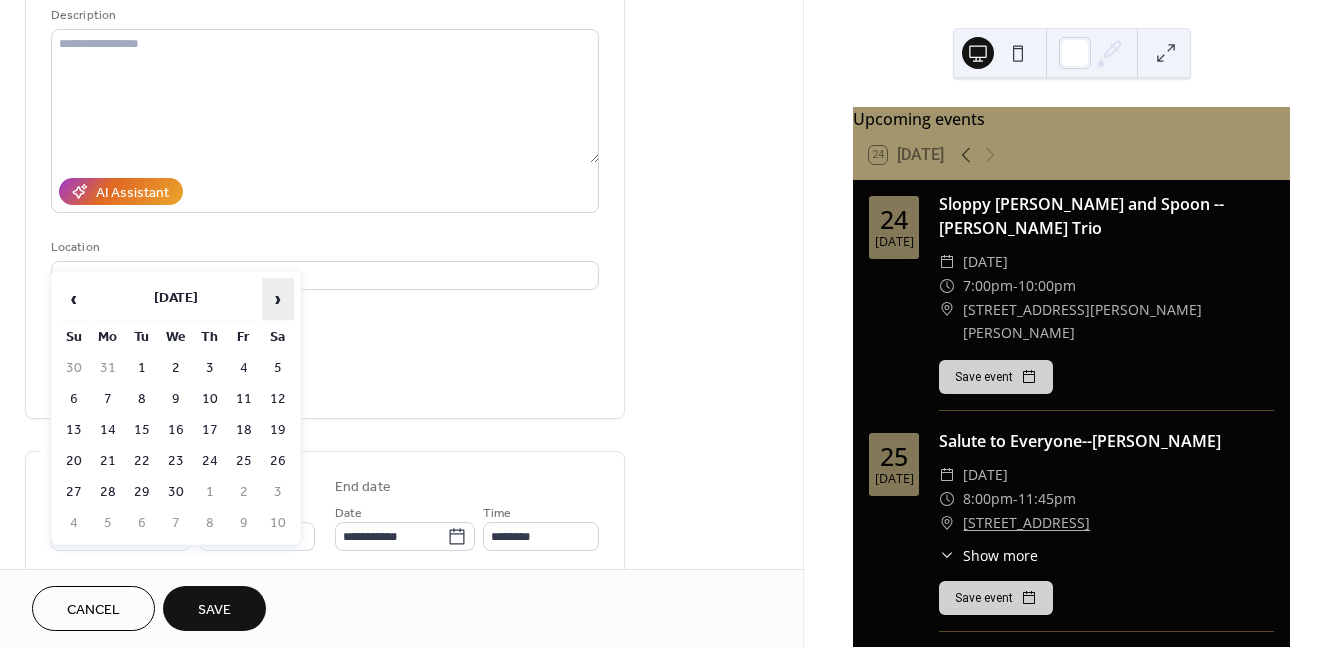 click on "›" at bounding box center [278, 299] 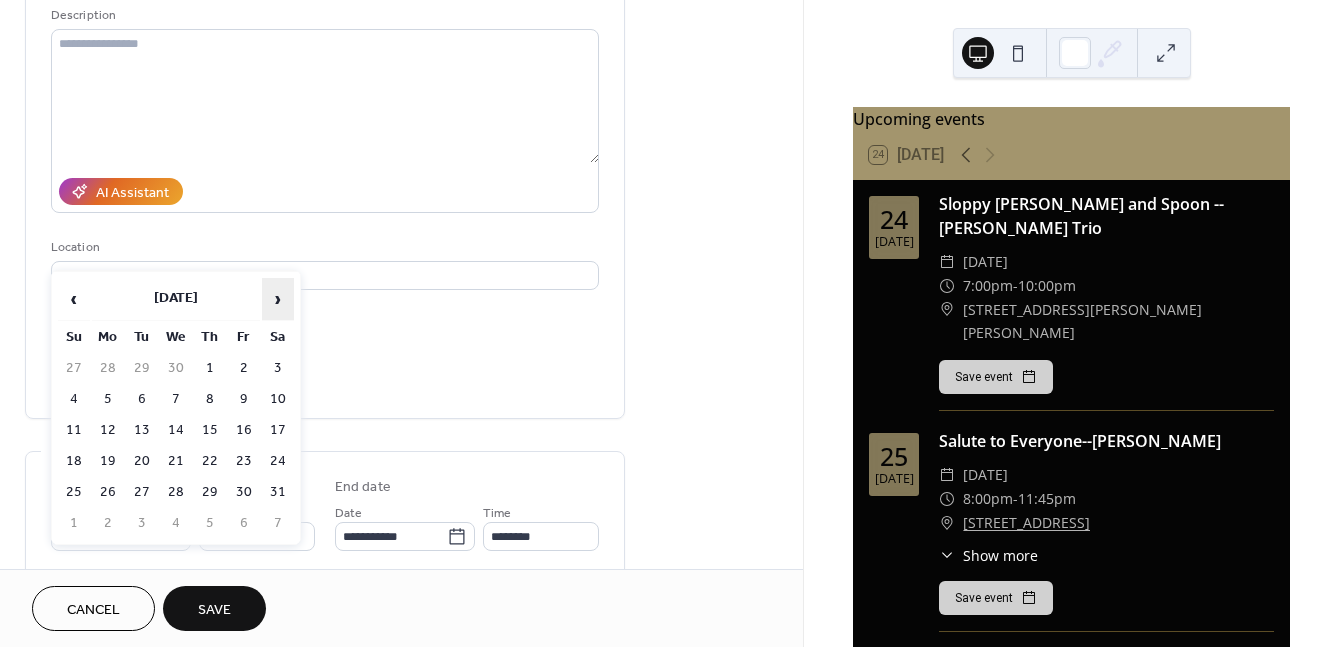 click on "›" at bounding box center (278, 299) 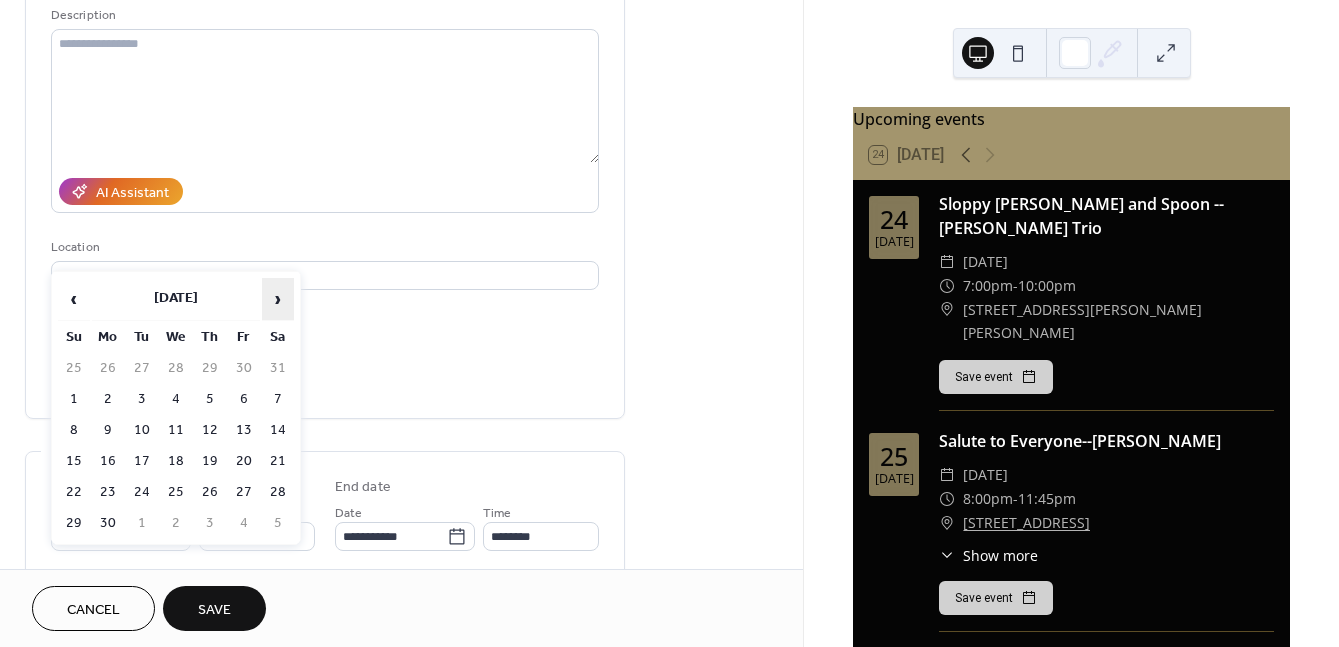 click on "›" at bounding box center [278, 299] 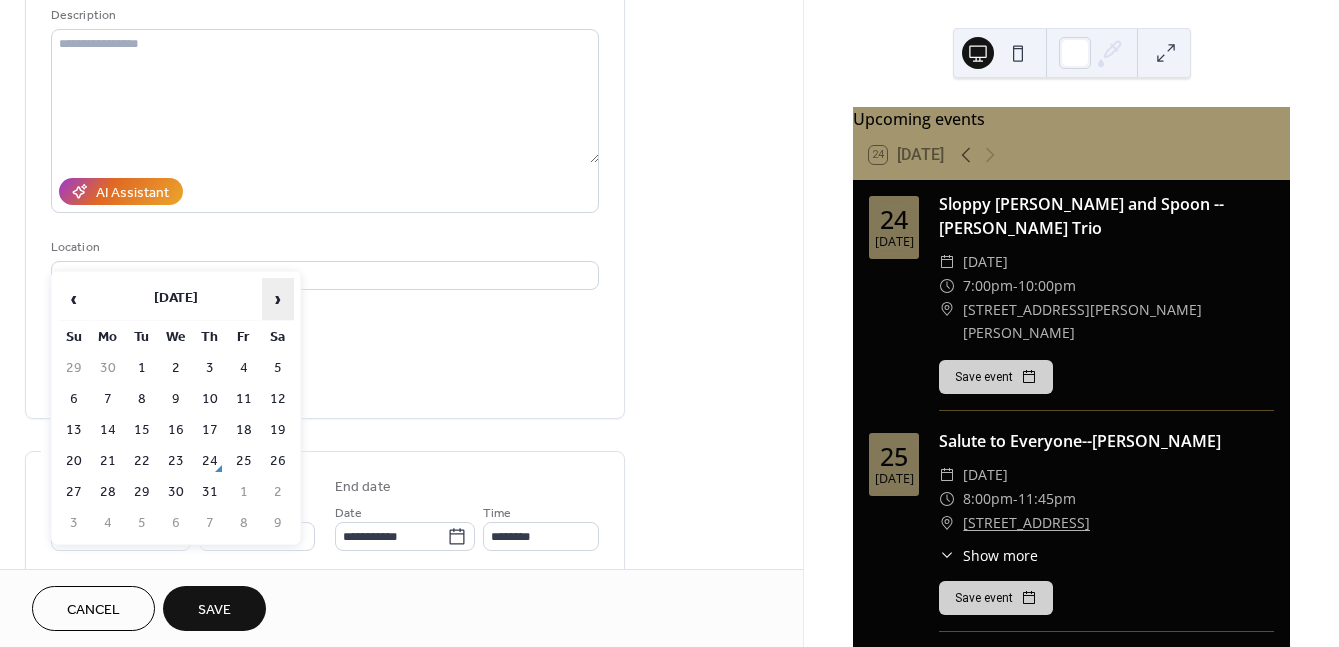 click on "›" at bounding box center (278, 299) 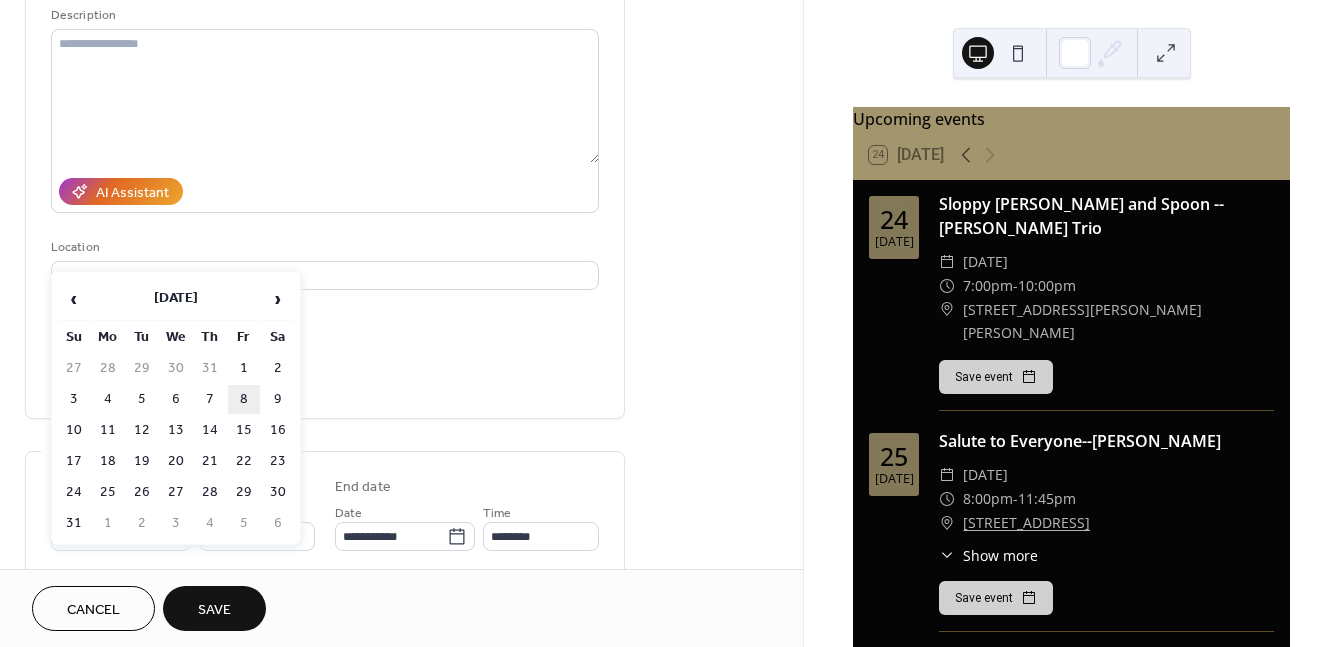 click on "8" at bounding box center (244, 399) 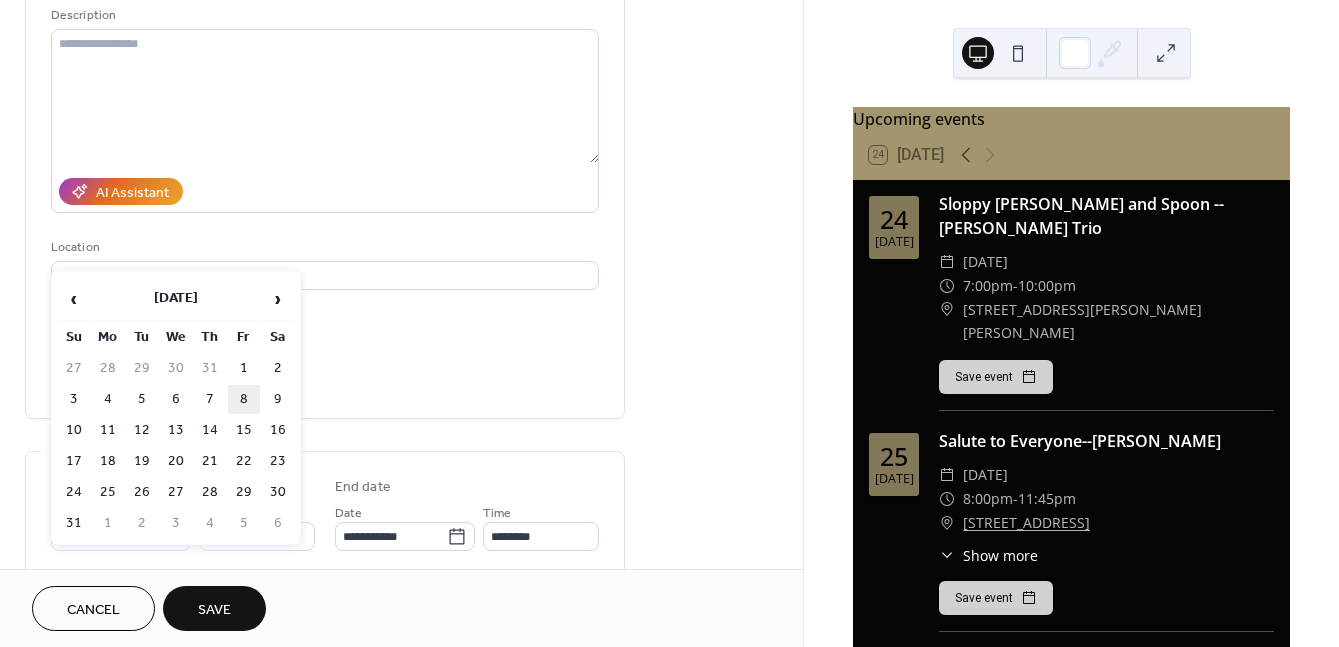 type on "**********" 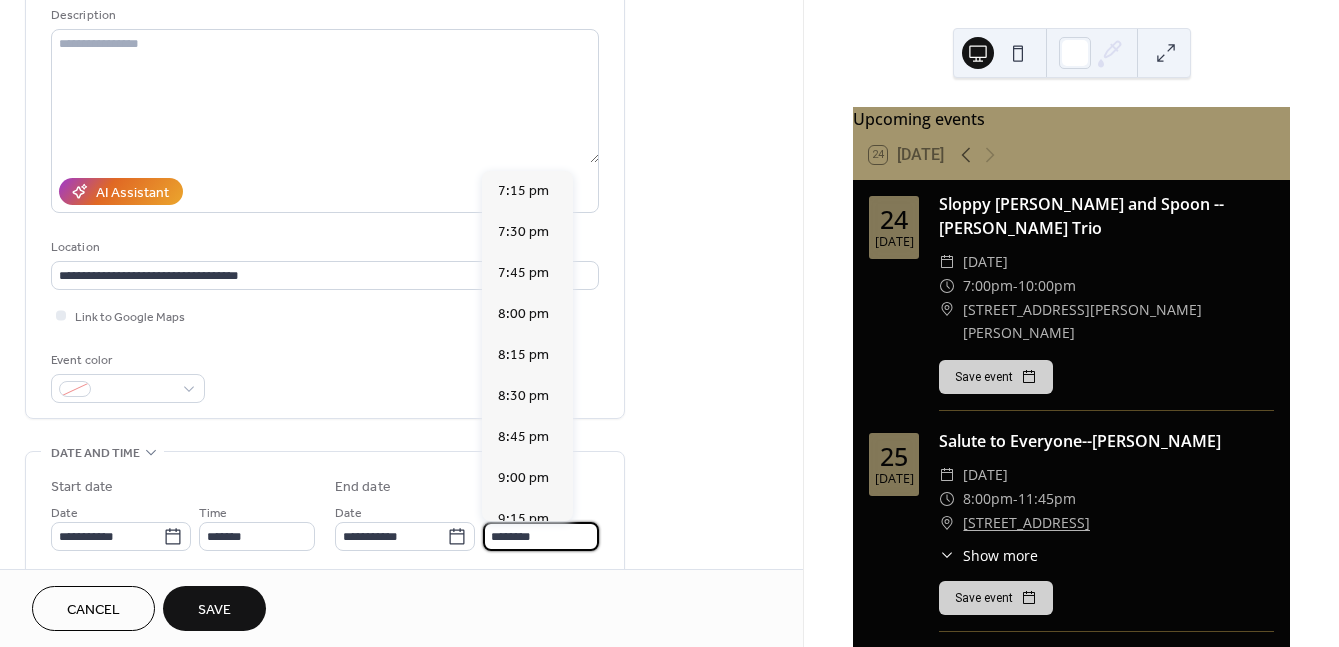 click on "********" at bounding box center [541, 536] 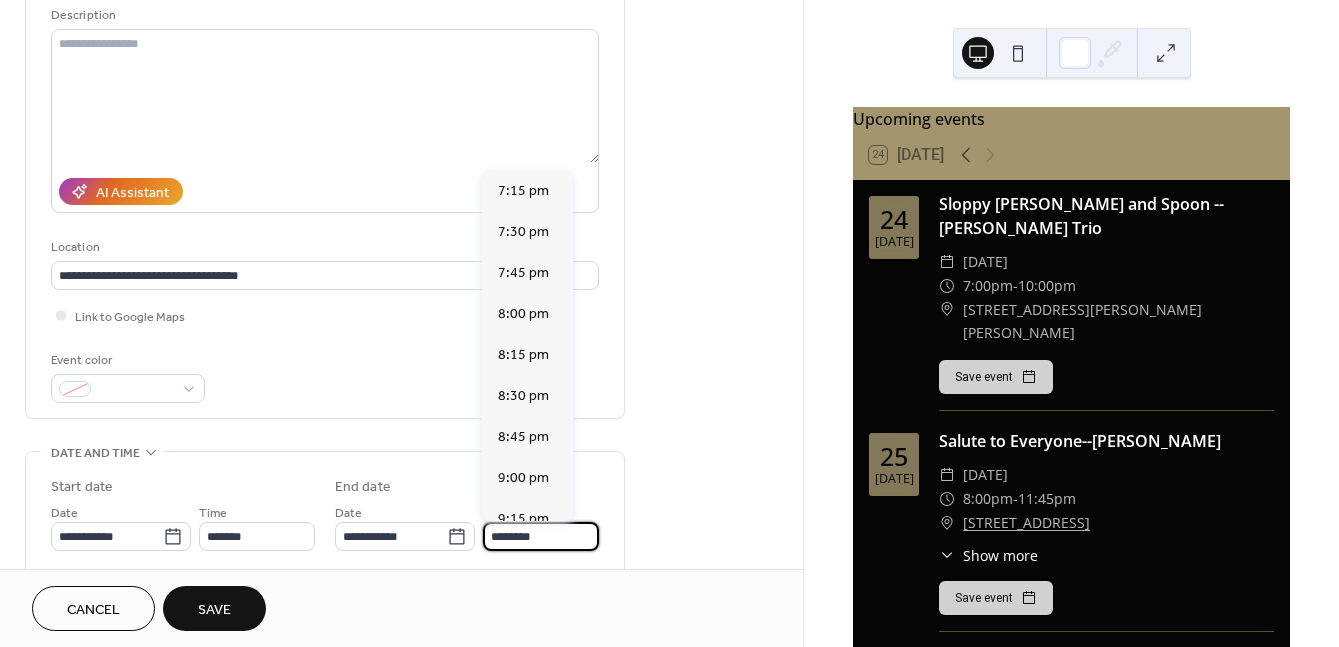 scroll, scrollTop: 428, scrollLeft: 0, axis: vertical 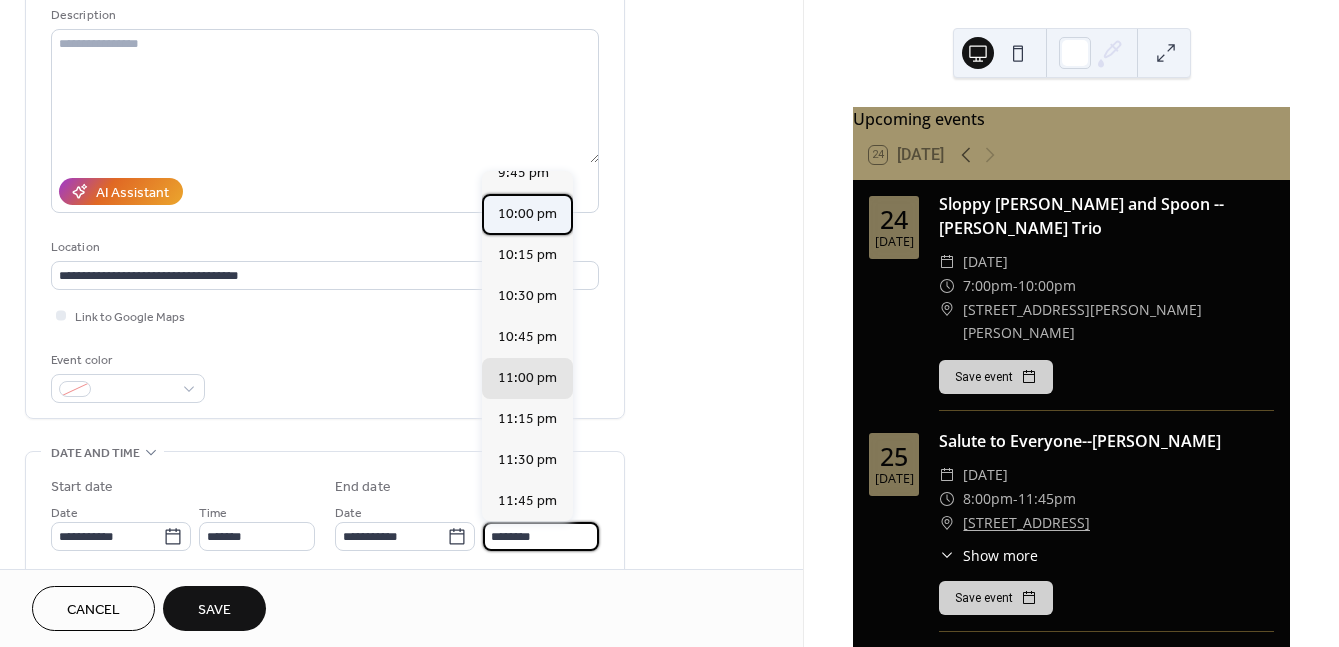 click on "10:00 pm" at bounding box center [527, 214] 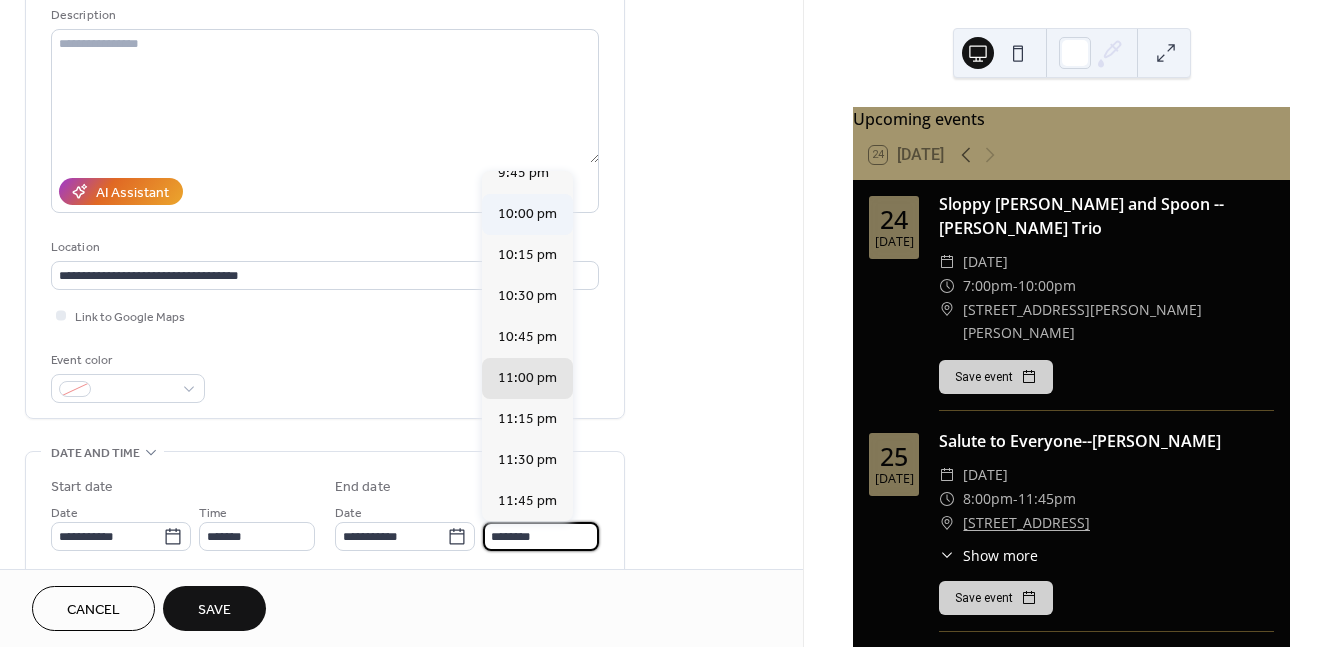 type on "********" 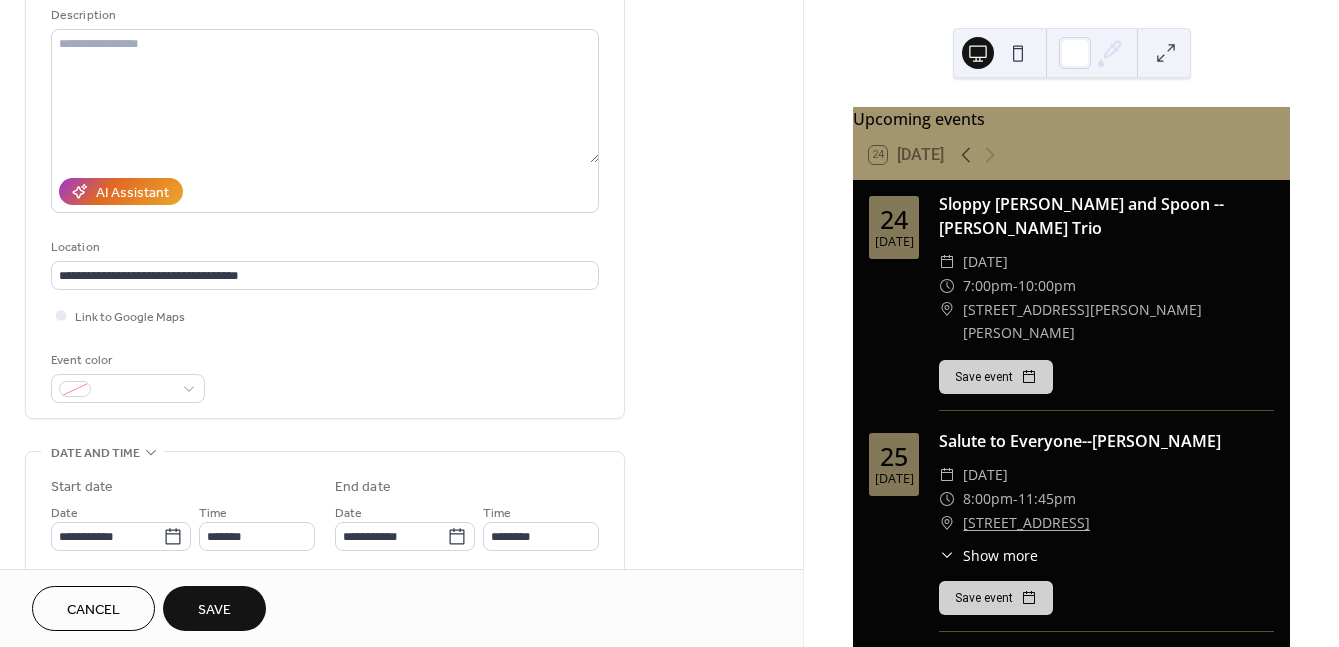 click on "Save" at bounding box center [214, 610] 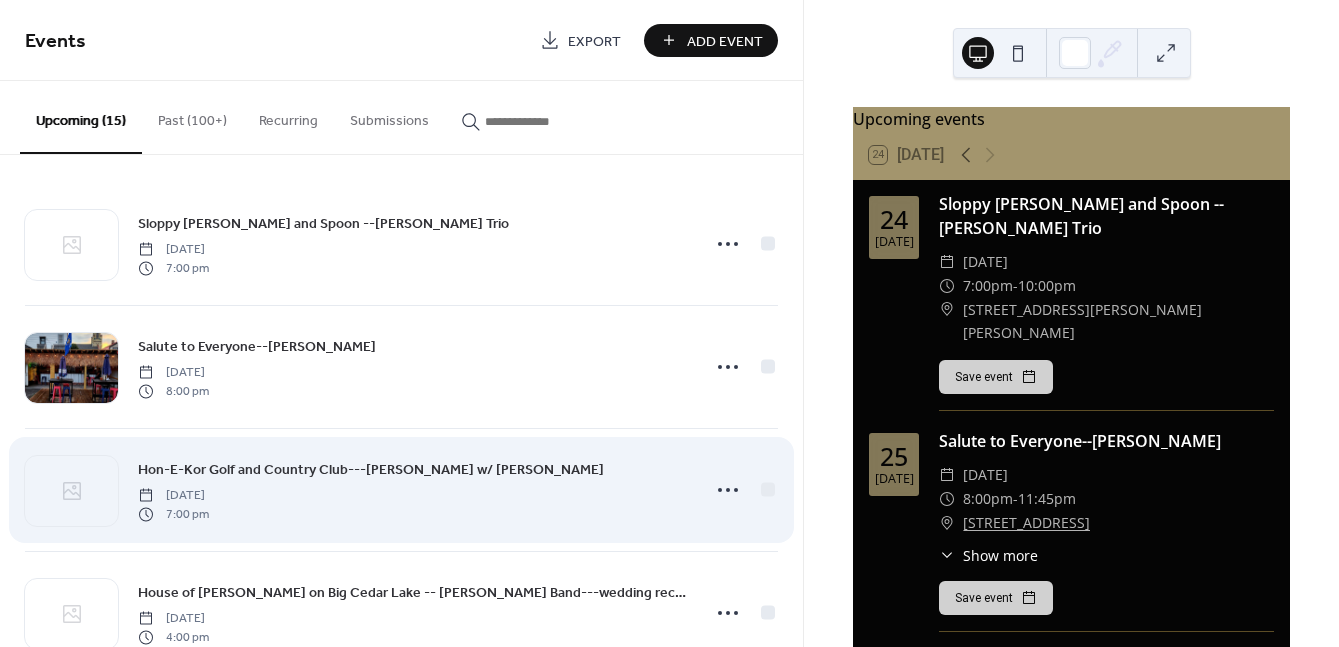 scroll, scrollTop: 0, scrollLeft: 0, axis: both 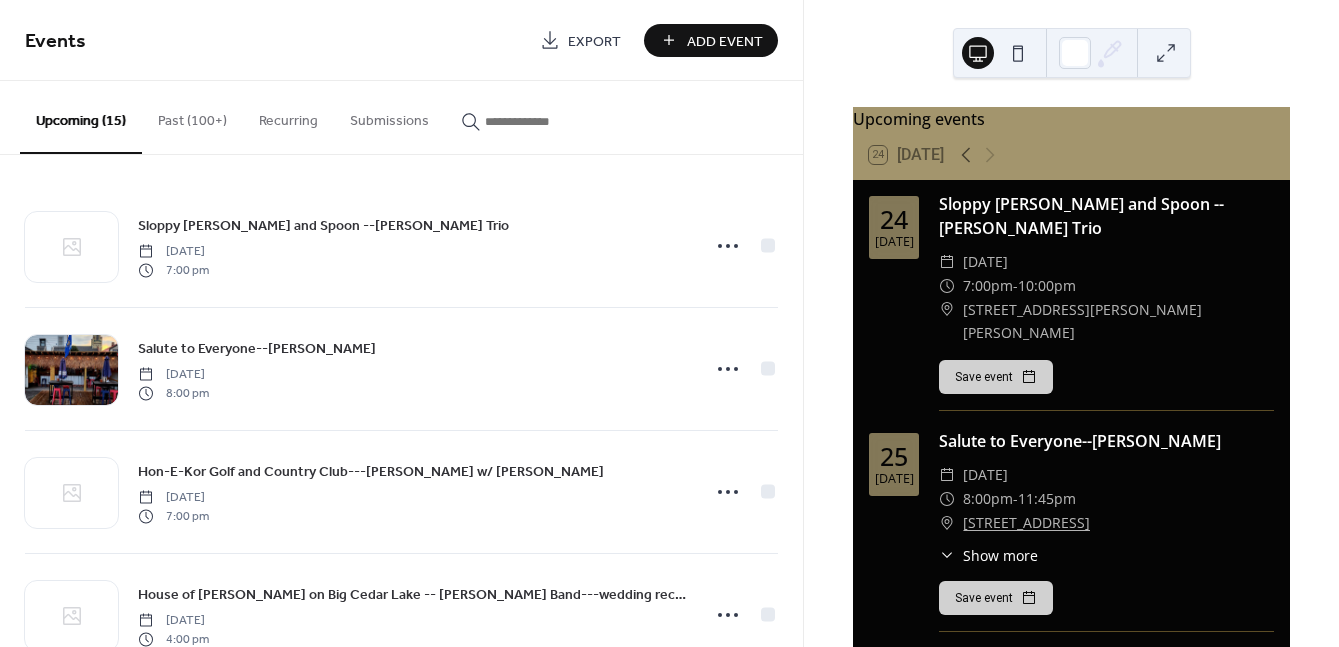 click on "Upcoming (15)" at bounding box center [81, 117] 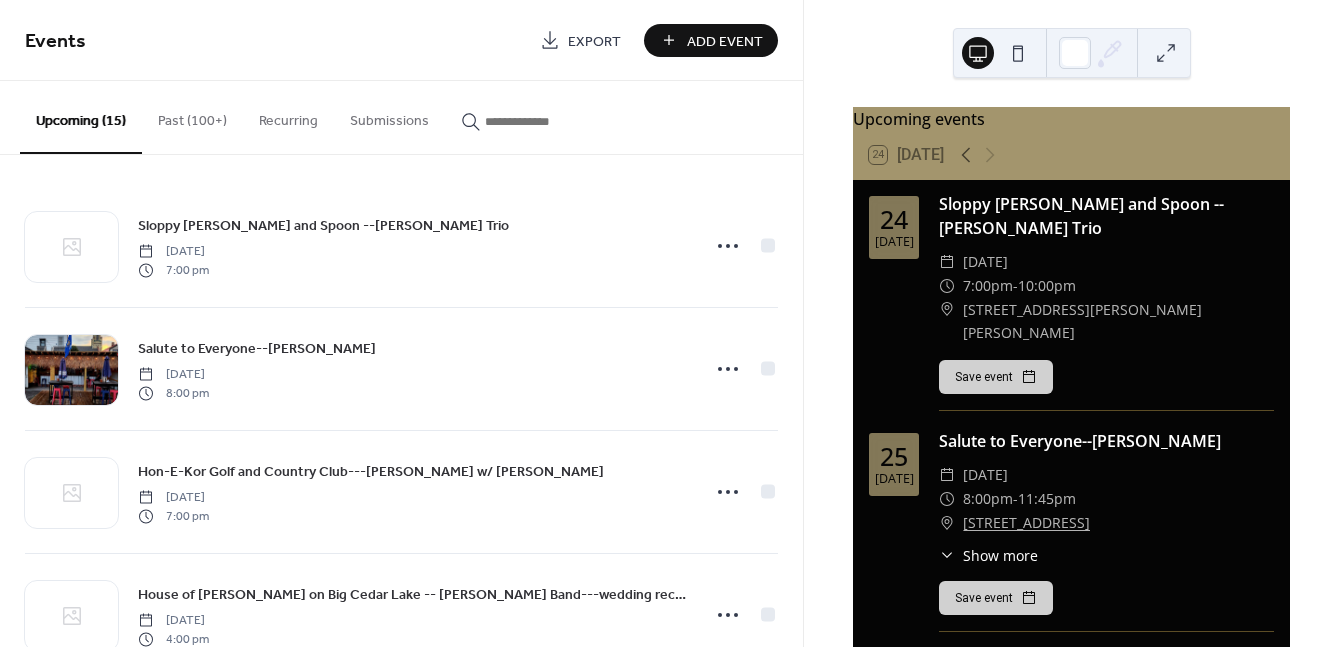 click on "Upcoming (15)" at bounding box center (81, 117) 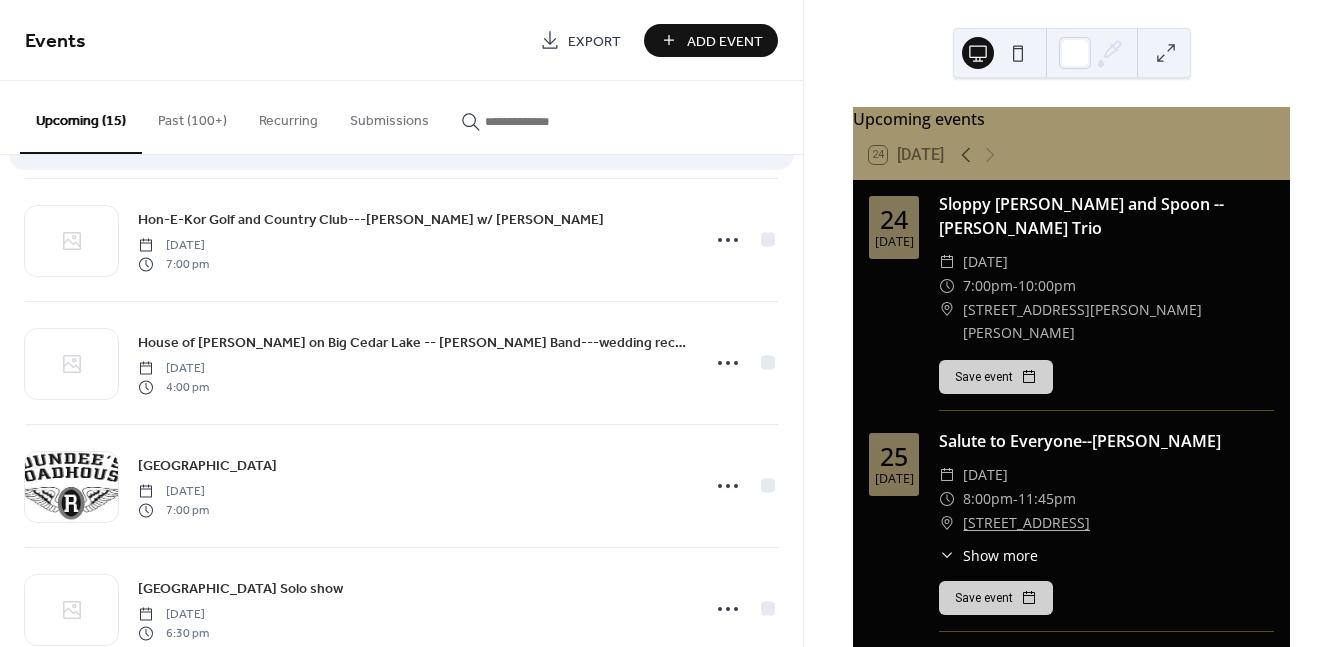 scroll, scrollTop: 300, scrollLeft: 0, axis: vertical 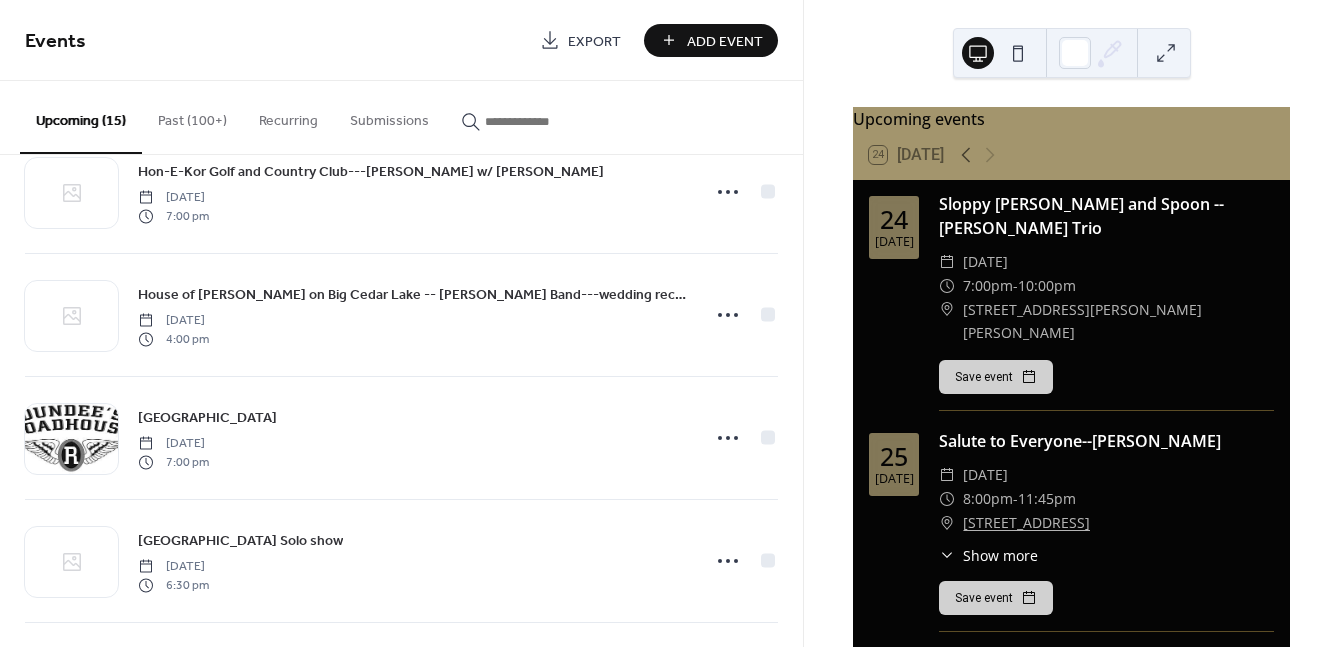 click on "Past (100+)" at bounding box center [192, 116] 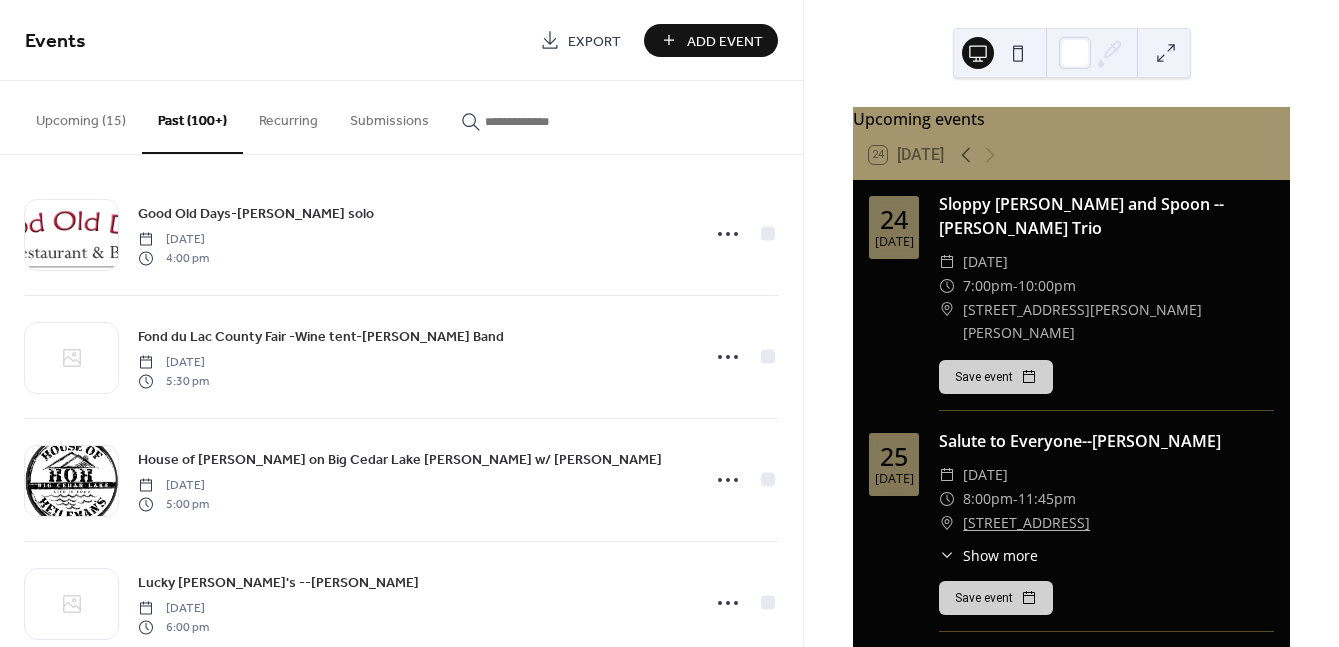 scroll, scrollTop: 0, scrollLeft: 0, axis: both 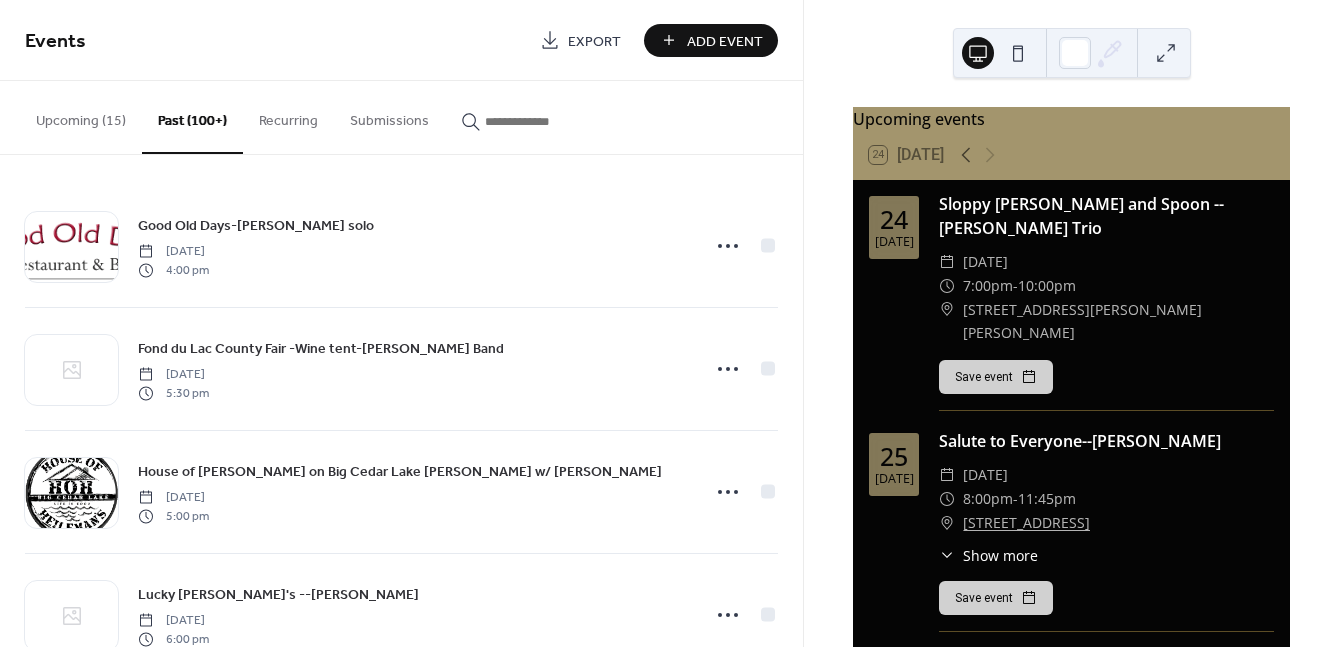 click on "Upcoming (15)" at bounding box center (81, 116) 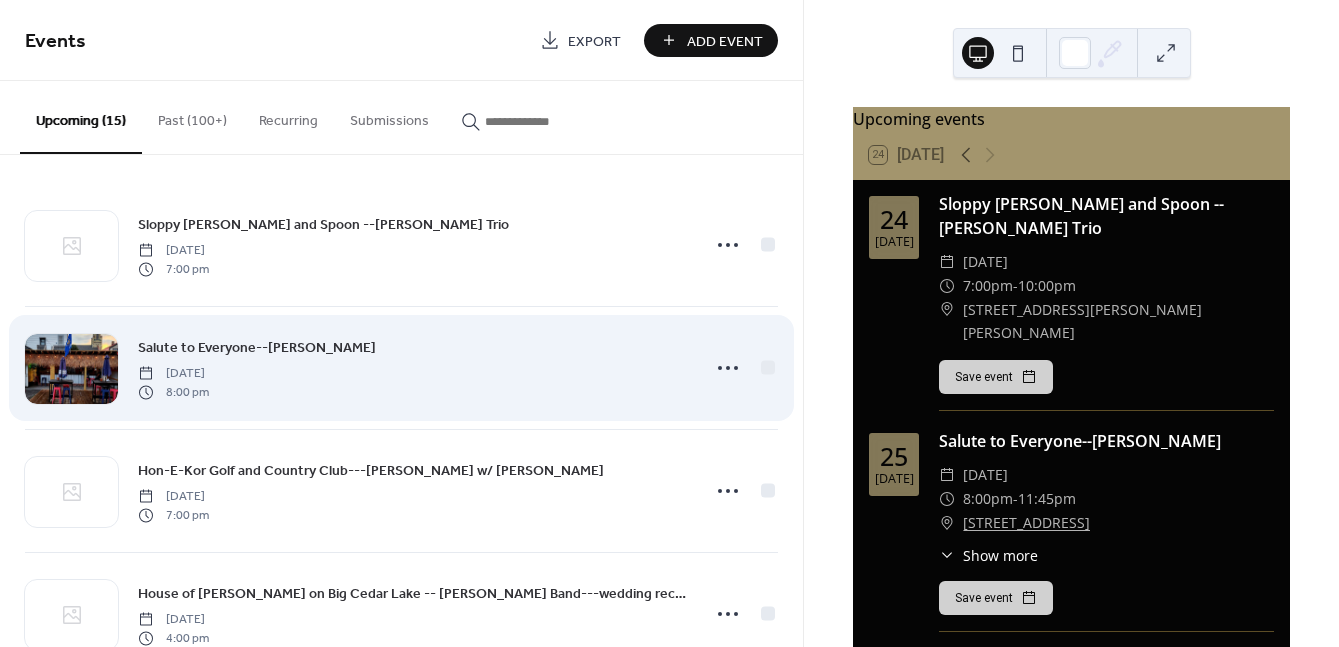 scroll, scrollTop: 0, scrollLeft: 0, axis: both 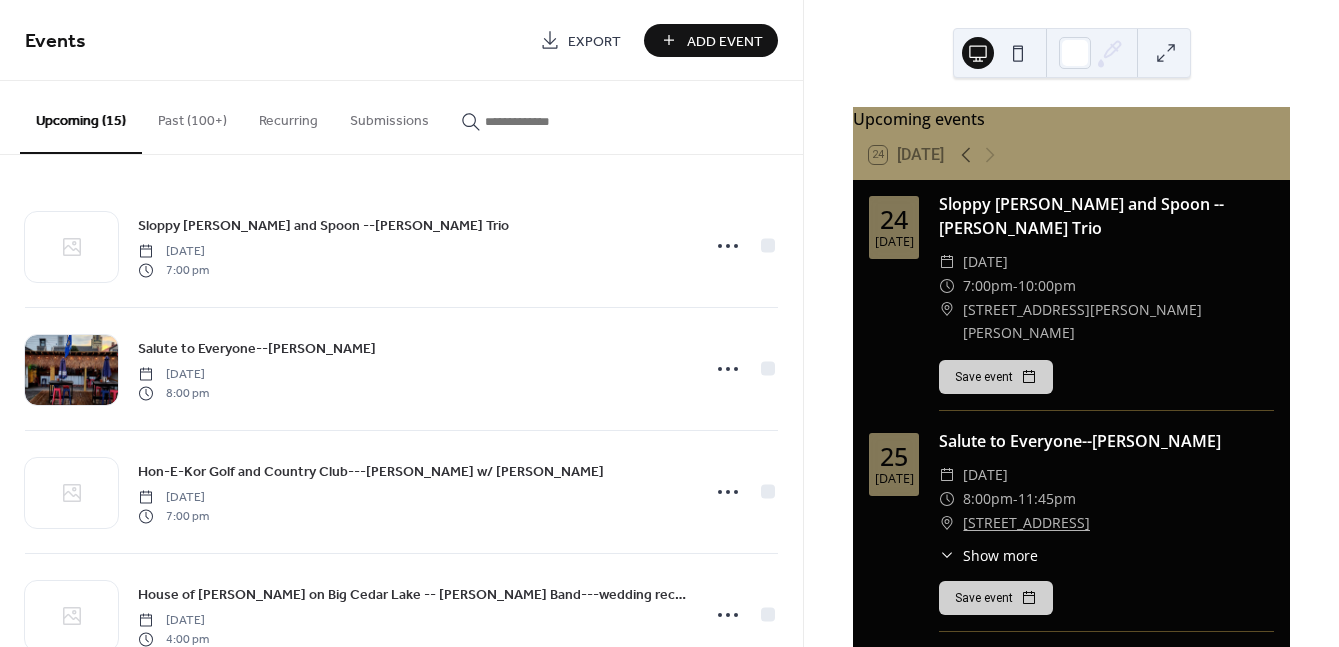 click on "Add Event" at bounding box center [725, 41] 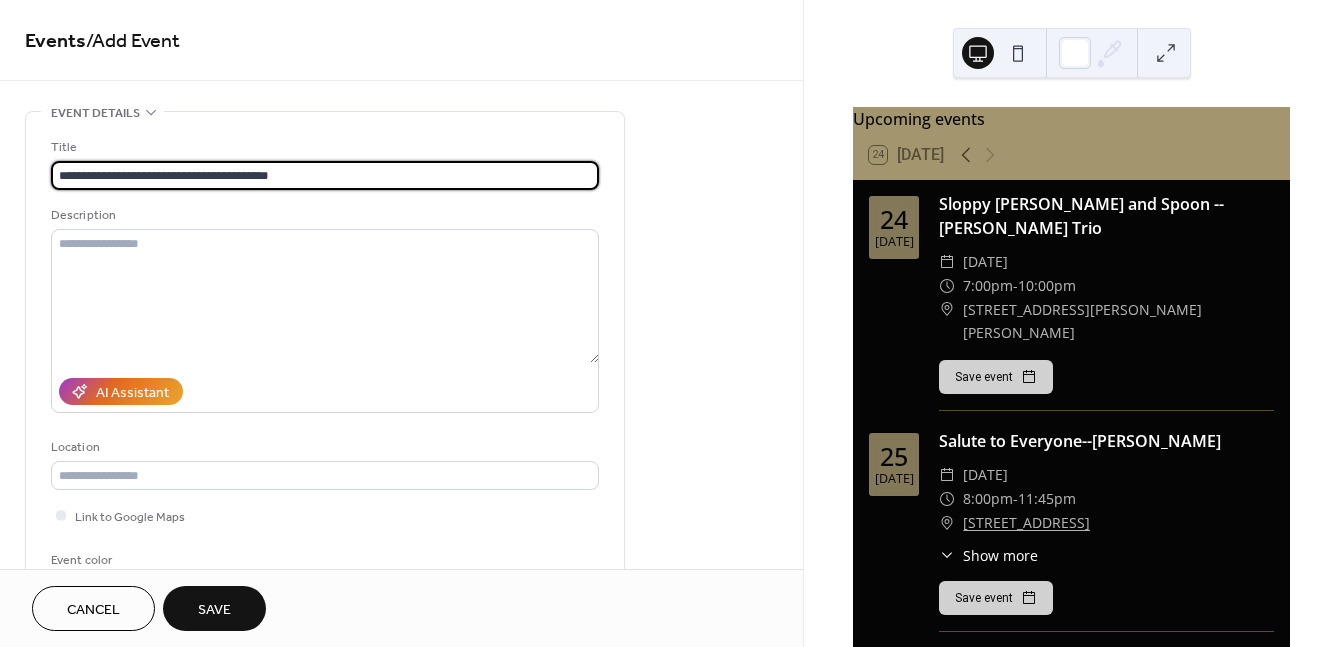 click on "**********" at bounding box center (325, 175) 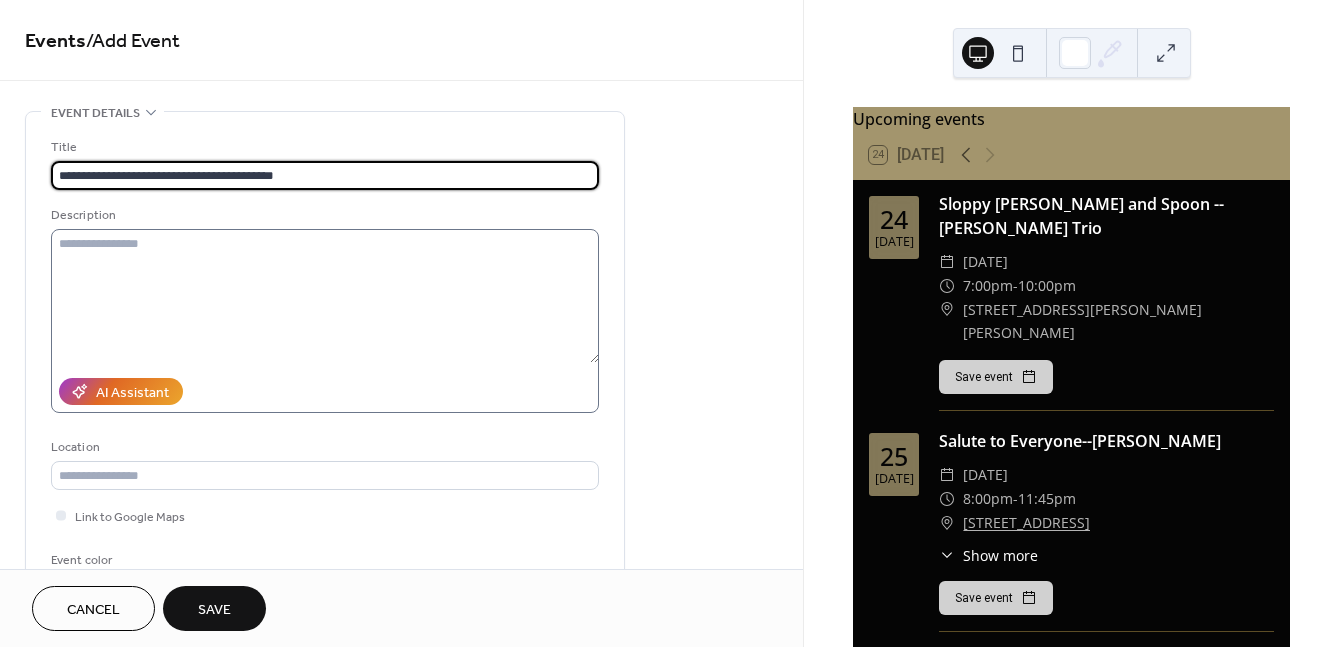 type on "**********" 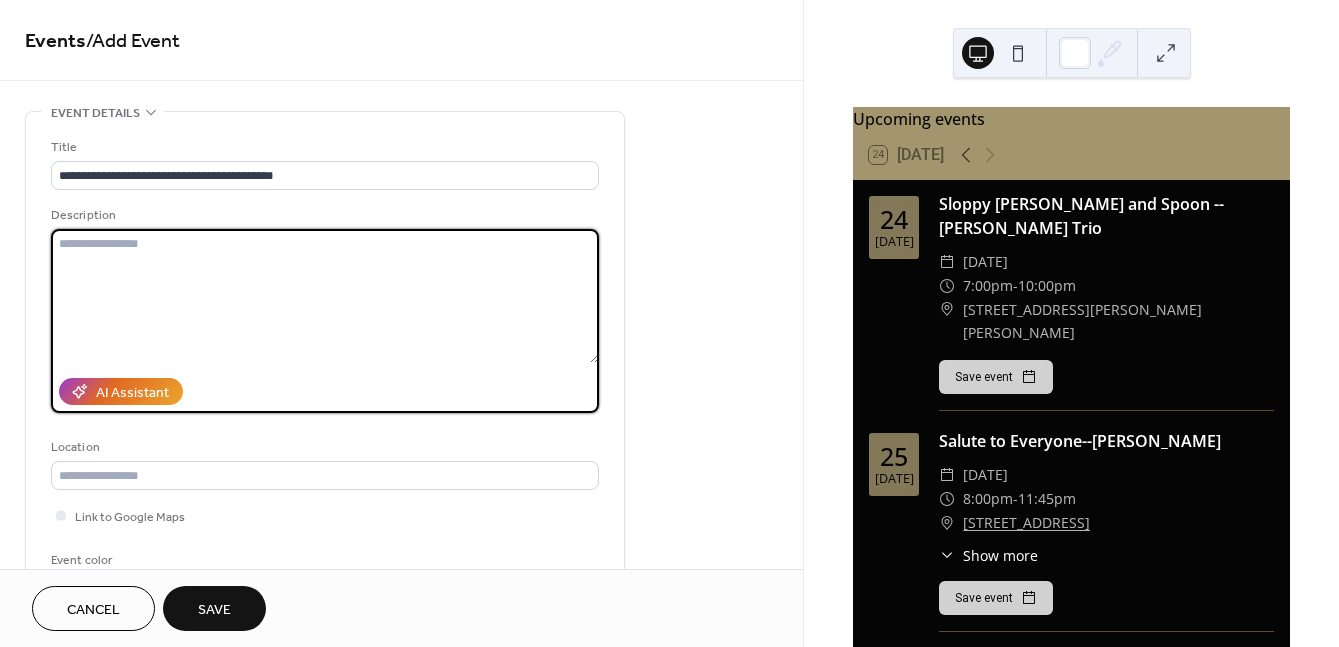 click at bounding box center [325, 296] 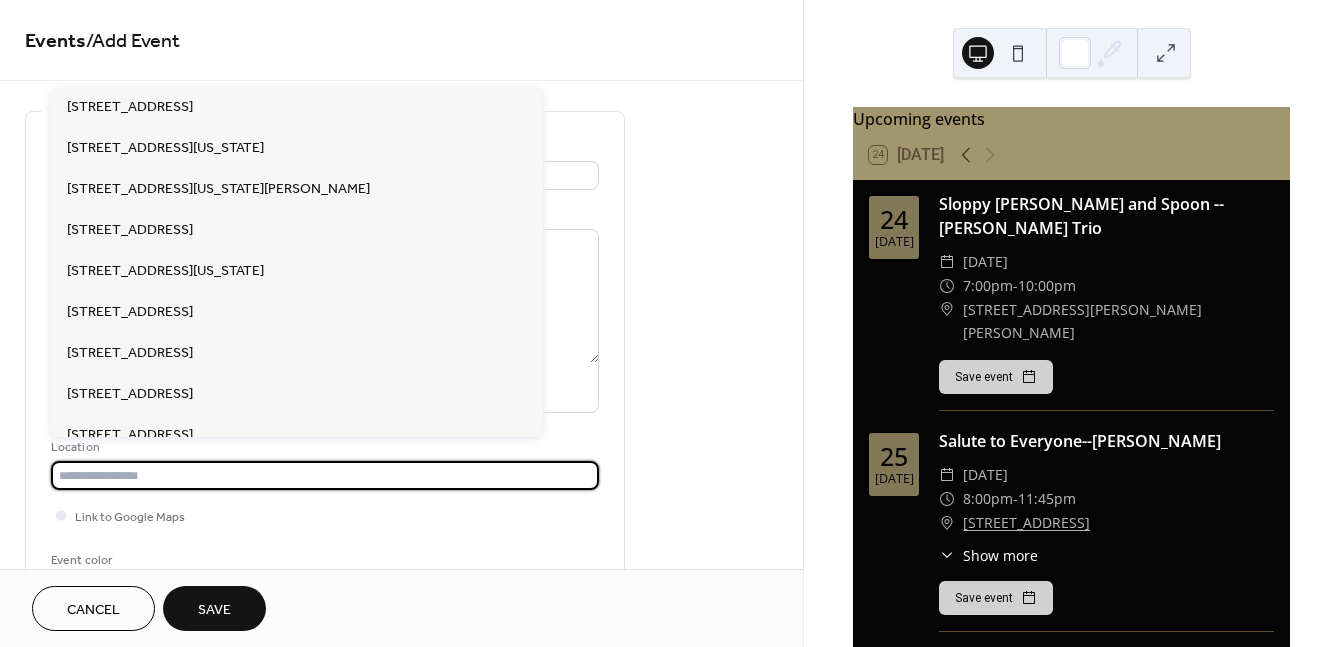 click at bounding box center [325, 475] 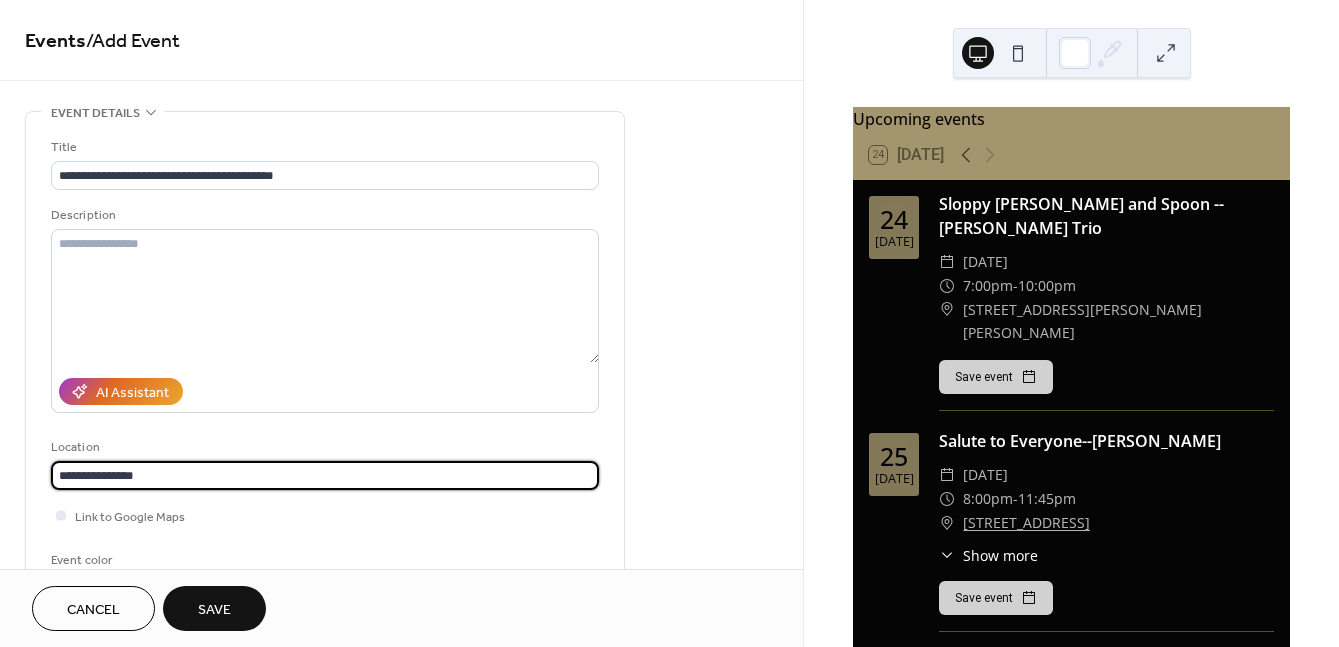 scroll, scrollTop: 1, scrollLeft: 0, axis: vertical 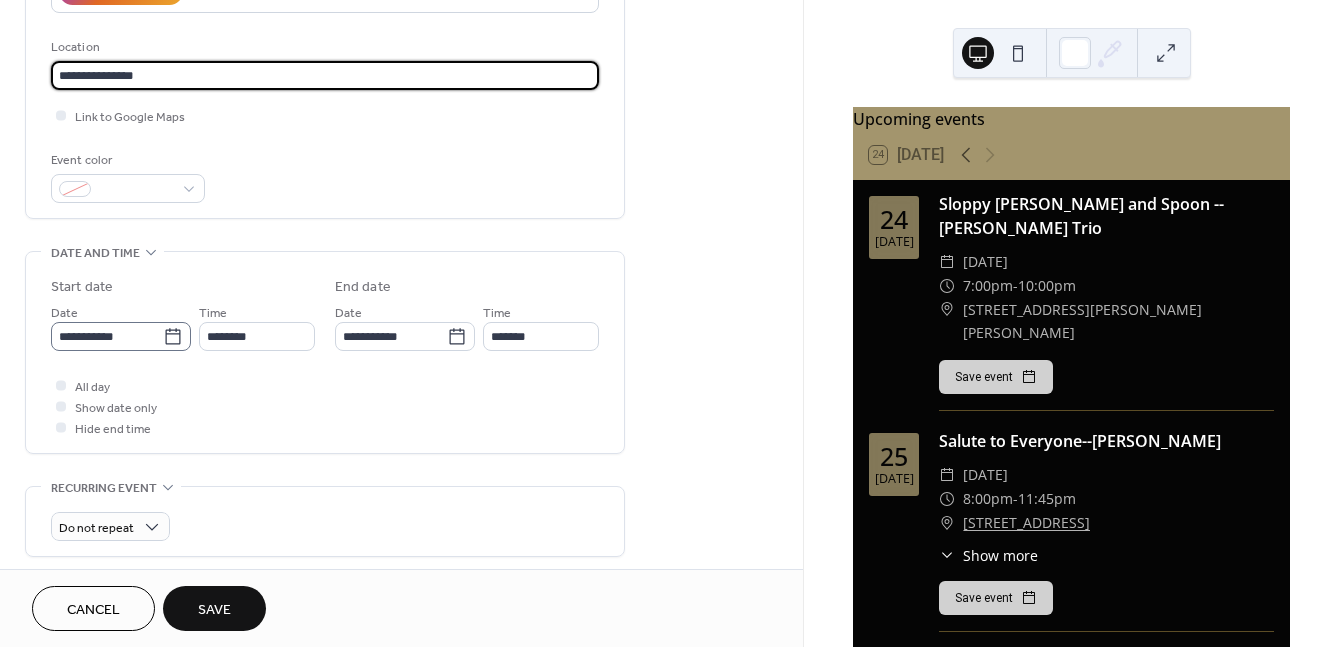type on "**********" 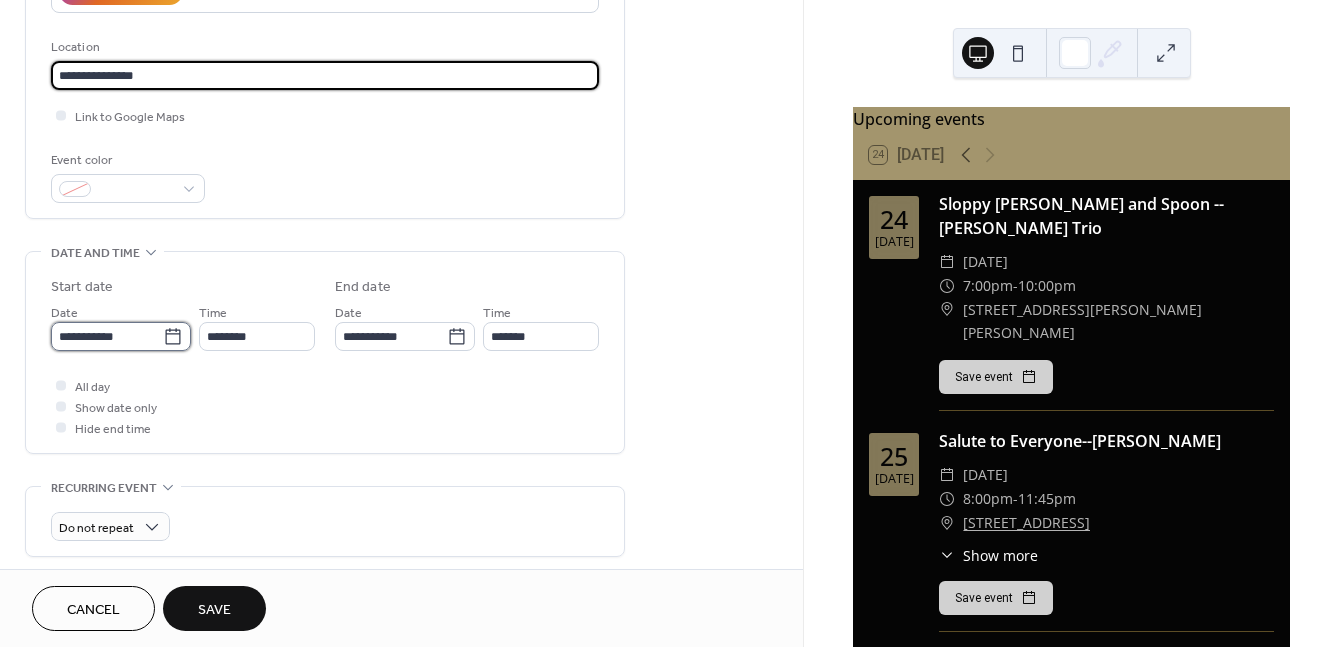 click on "**********" at bounding box center (107, 336) 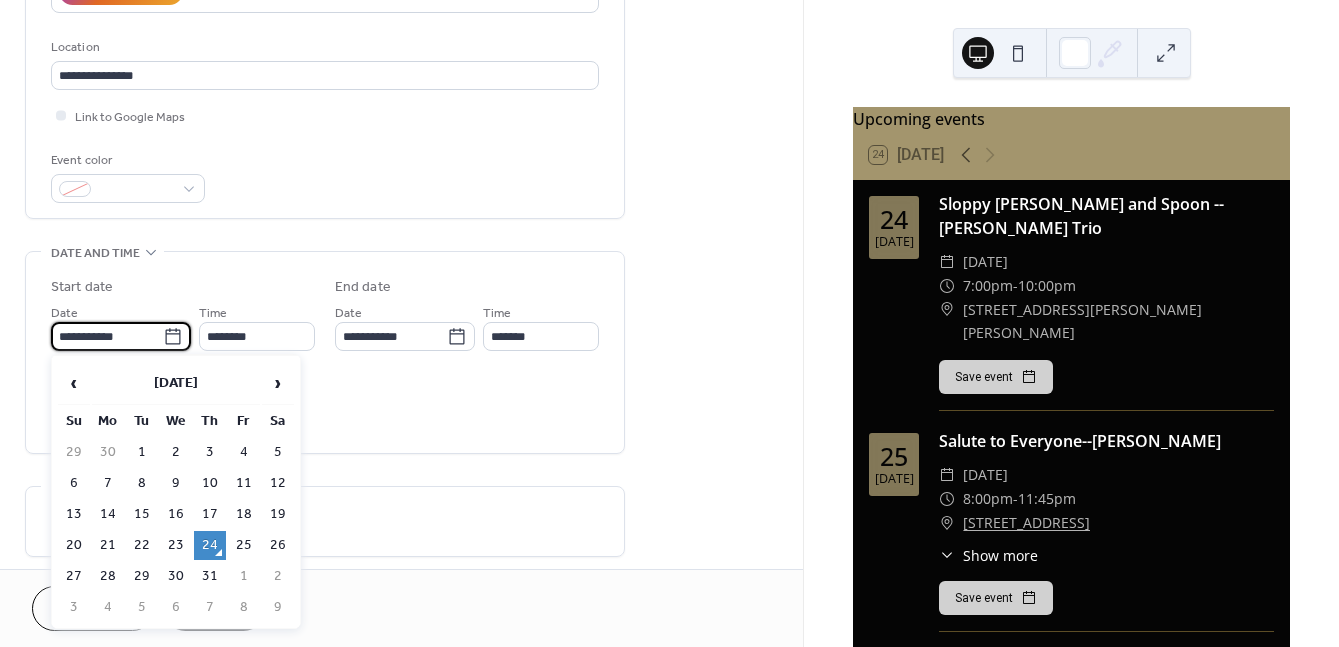 scroll, scrollTop: 0, scrollLeft: 0, axis: both 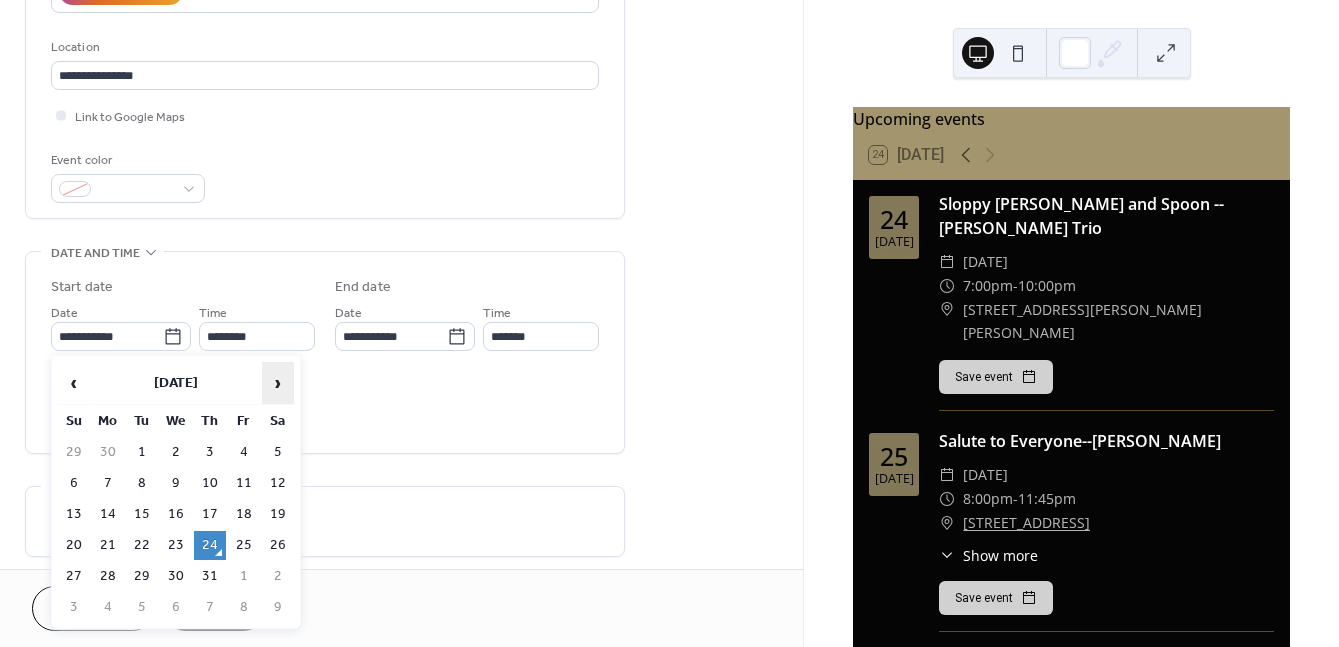 click on "›" at bounding box center [278, 383] 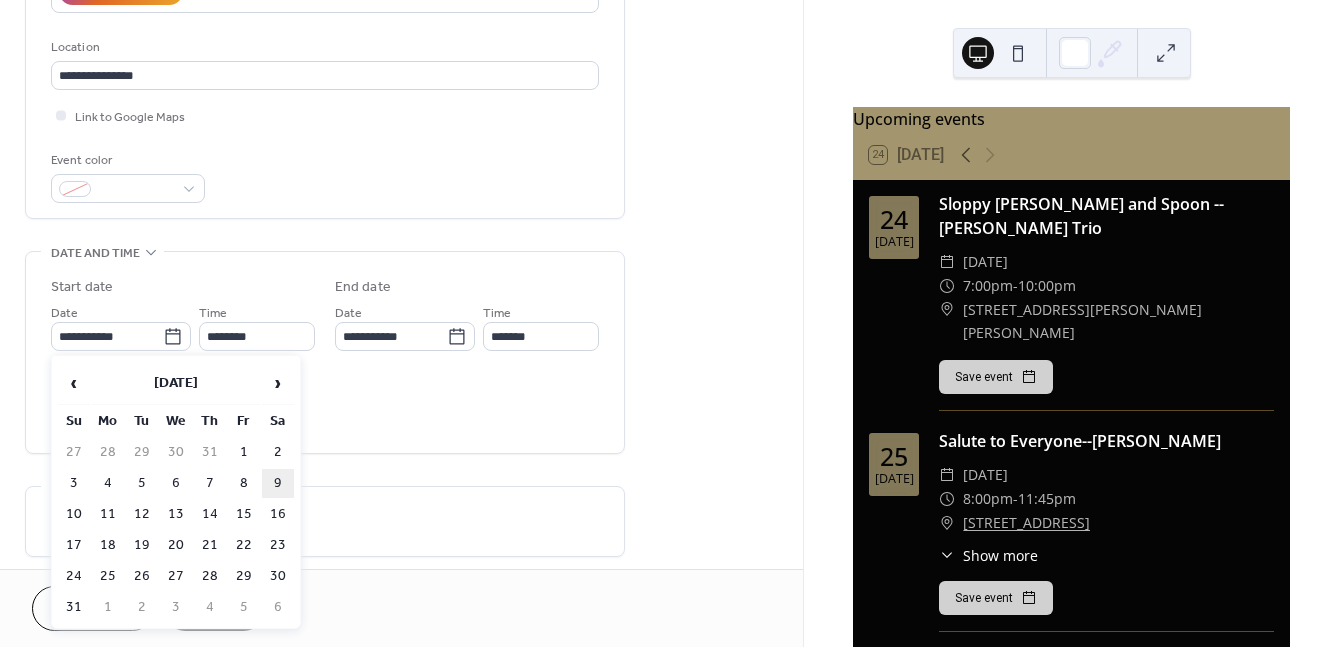 click on "9" at bounding box center (278, 483) 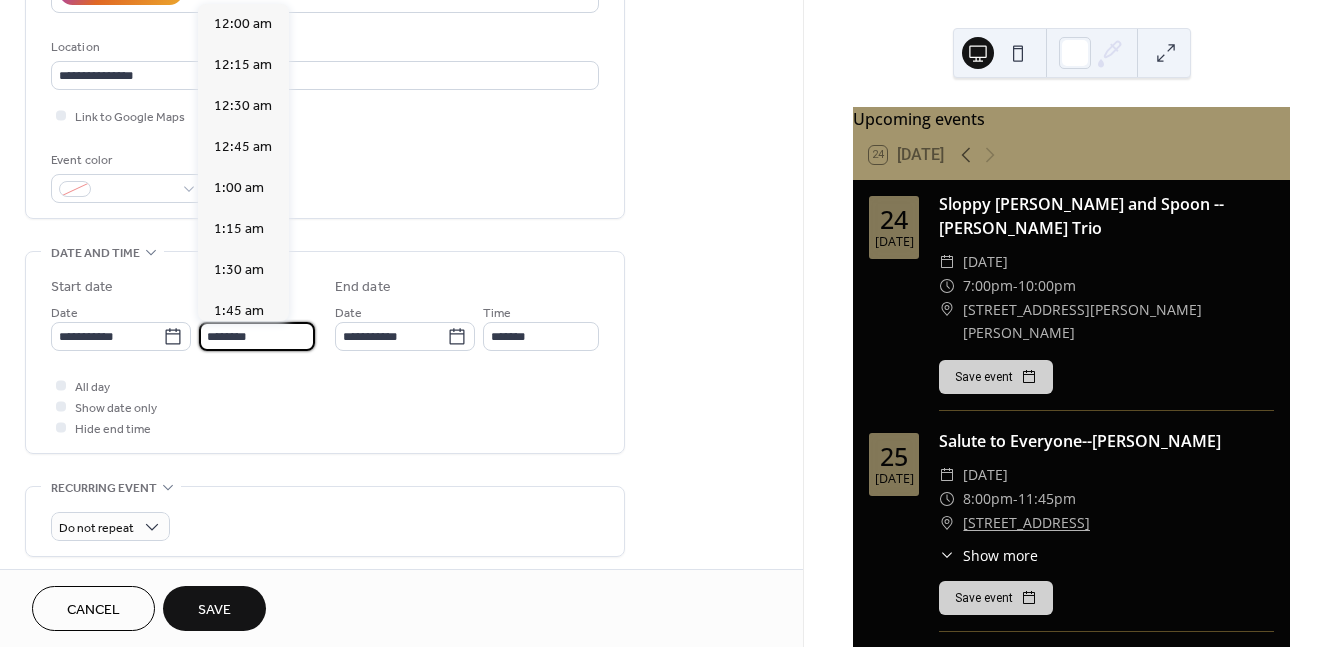 click on "********" at bounding box center [257, 336] 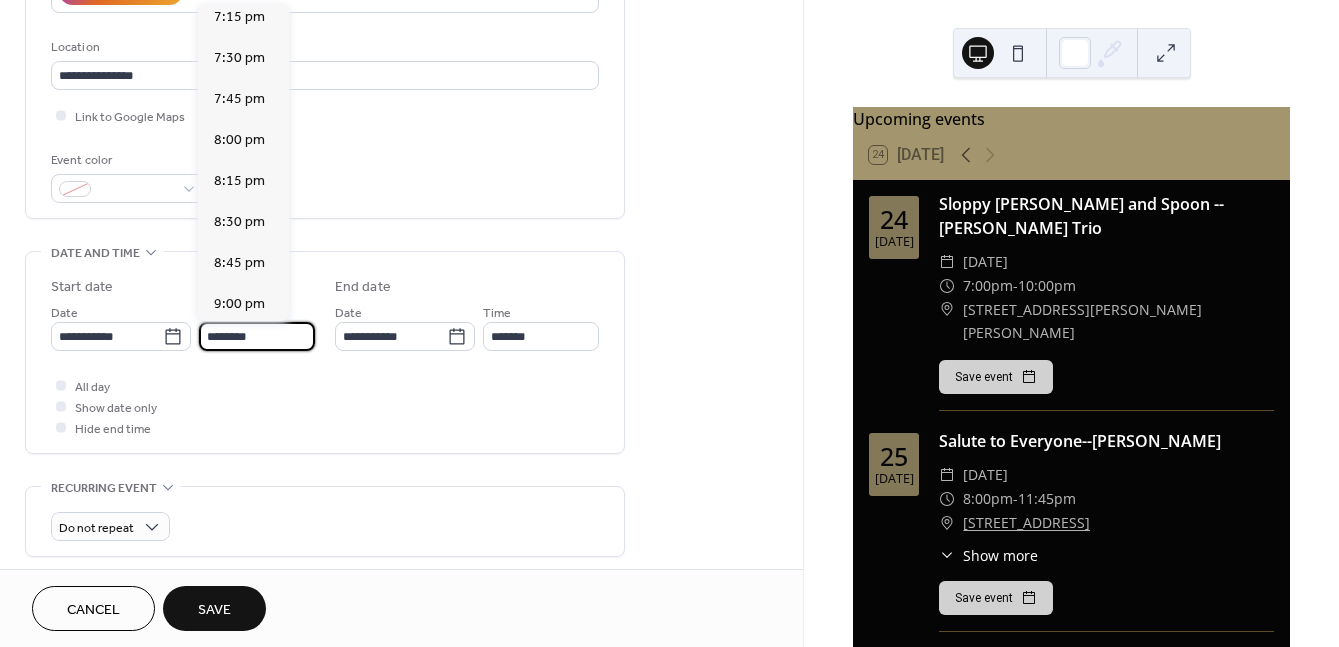 scroll, scrollTop: 3168, scrollLeft: 0, axis: vertical 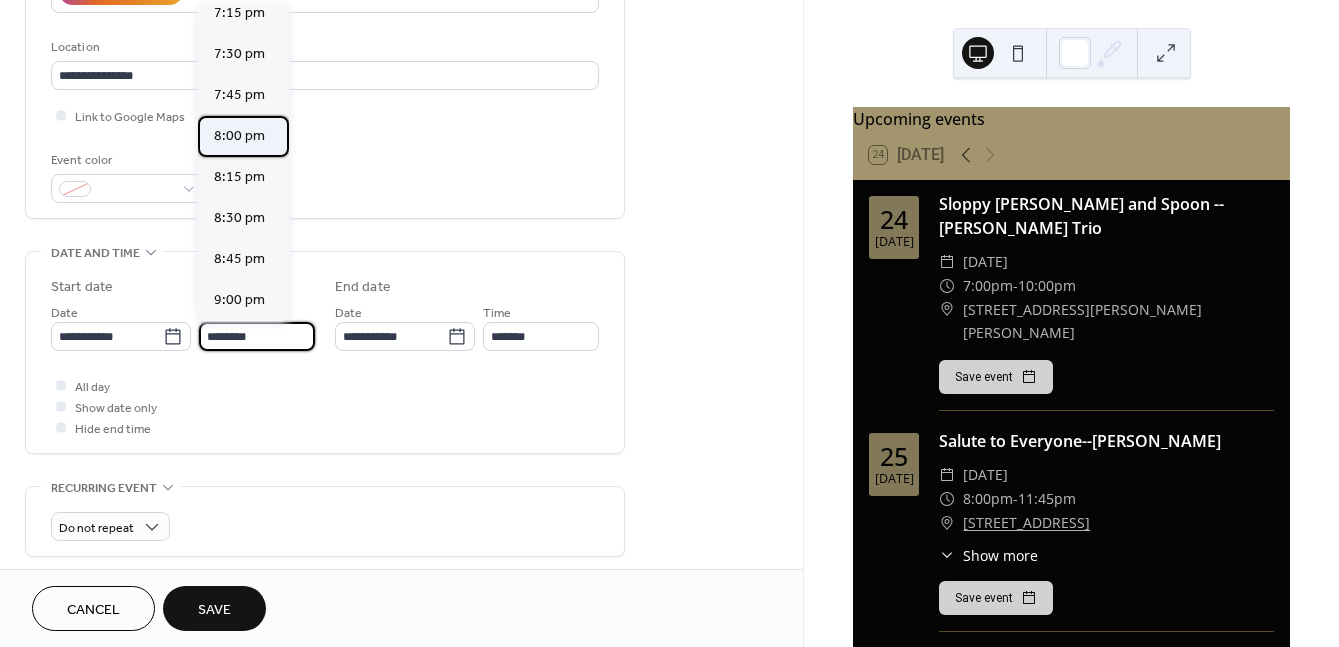 click on "8:00 pm" at bounding box center (239, 136) 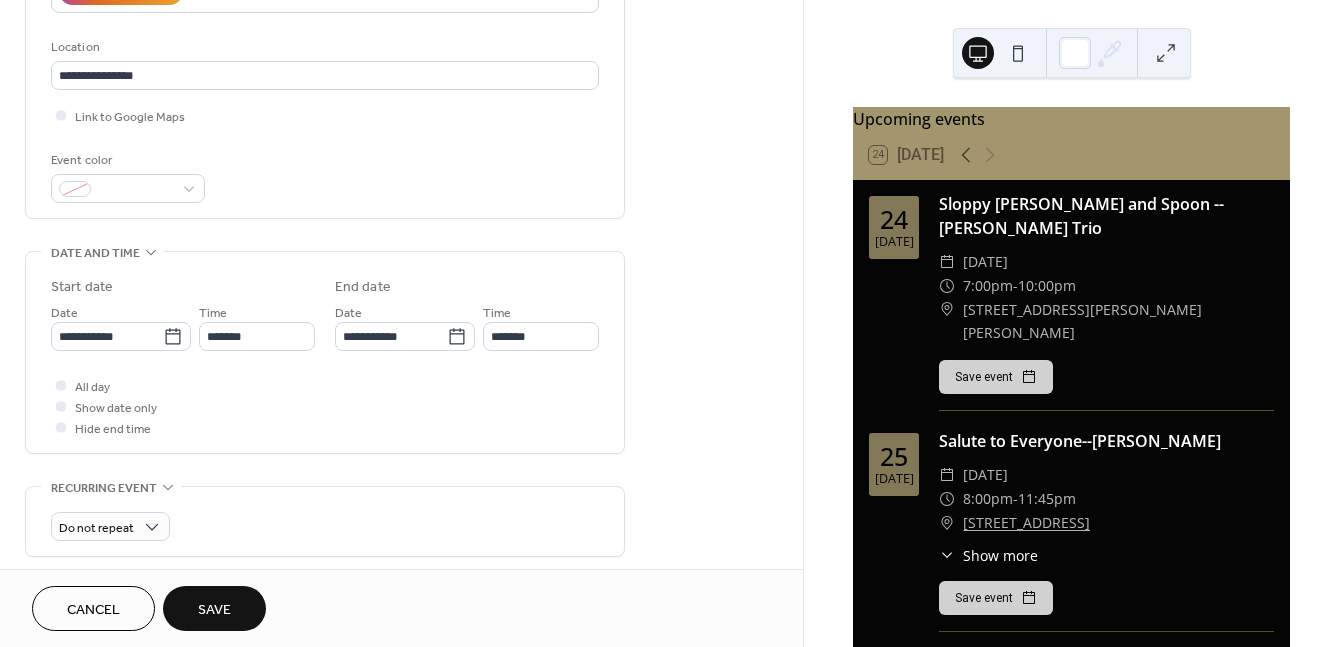 type on "*******" 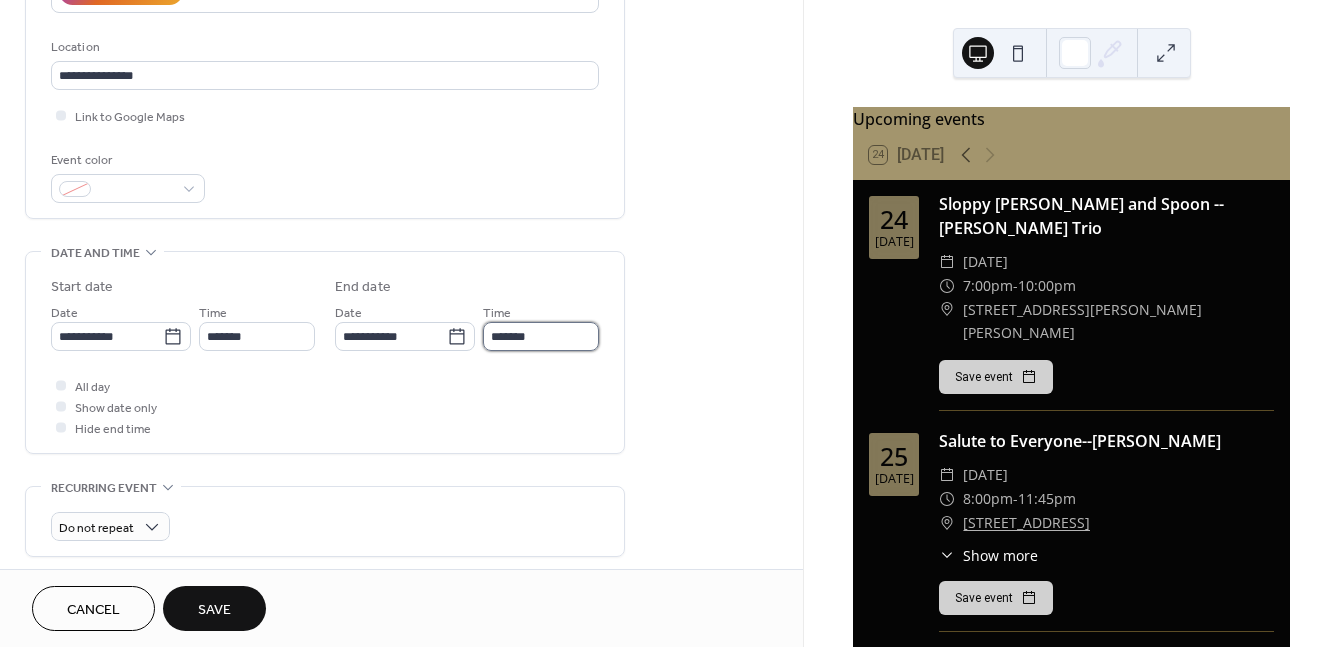 click on "*******" at bounding box center [541, 336] 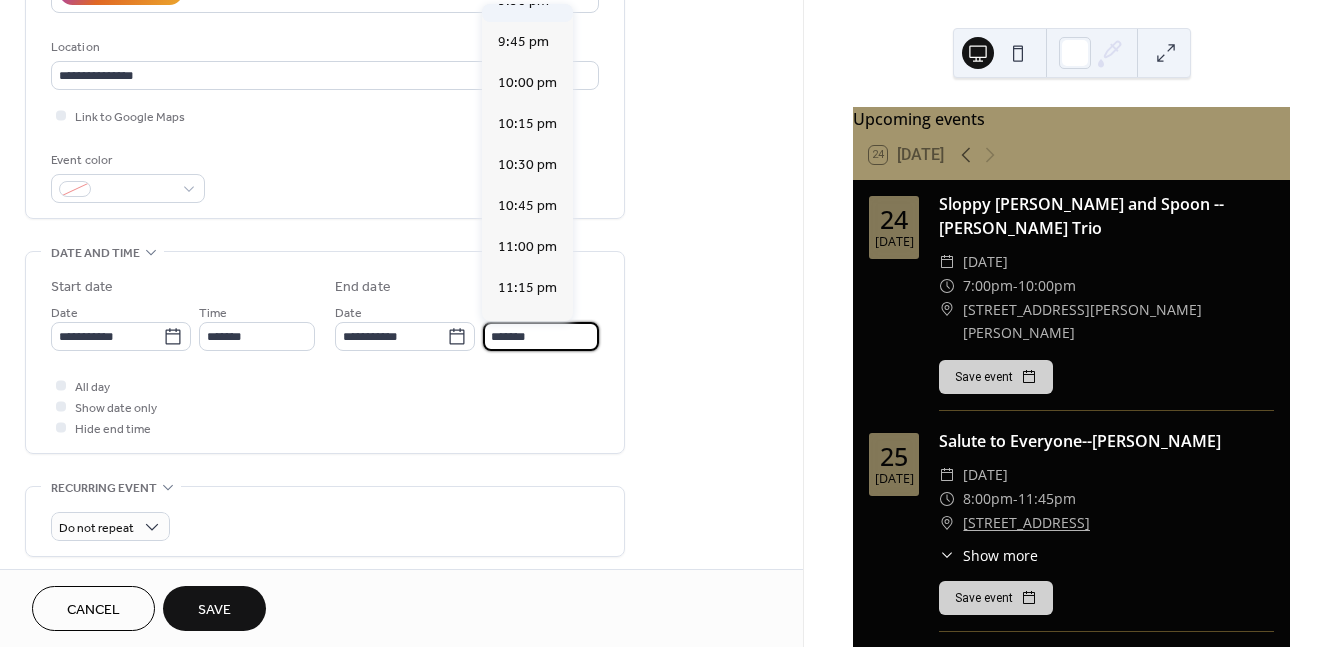 scroll, scrollTop: 297, scrollLeft: 0, axis: vertical 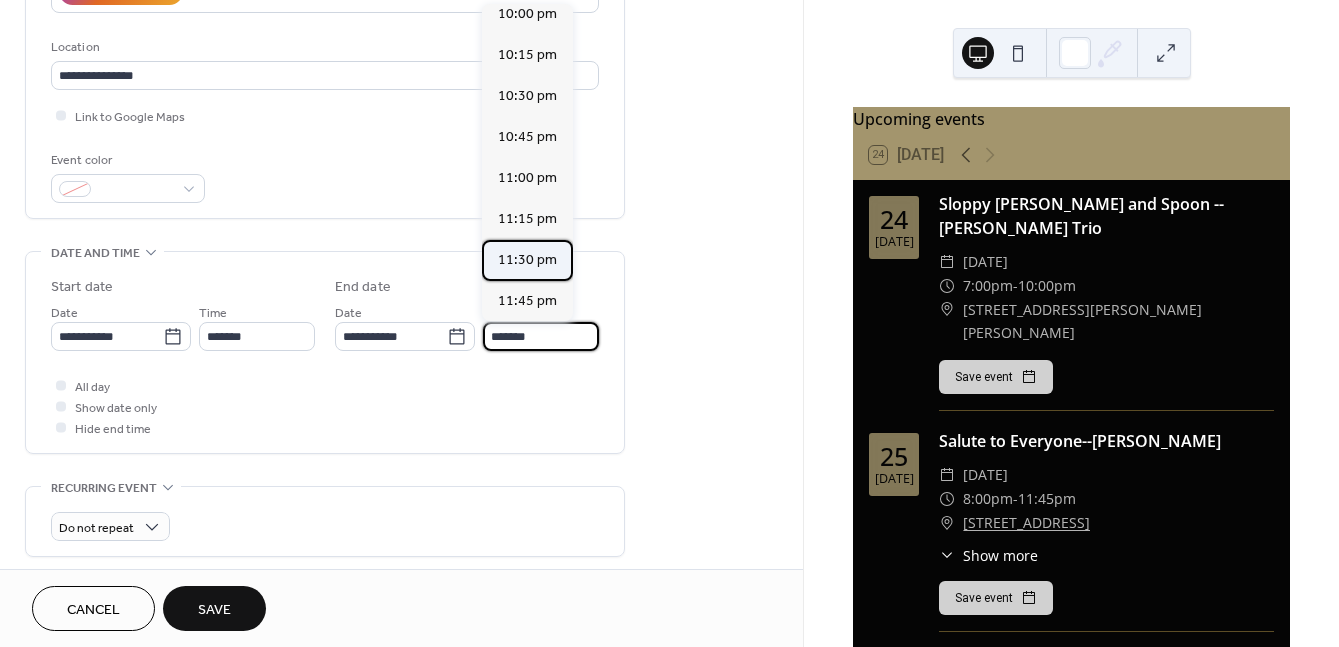 click on "11:30 pm" at bounding box center (527, 260) 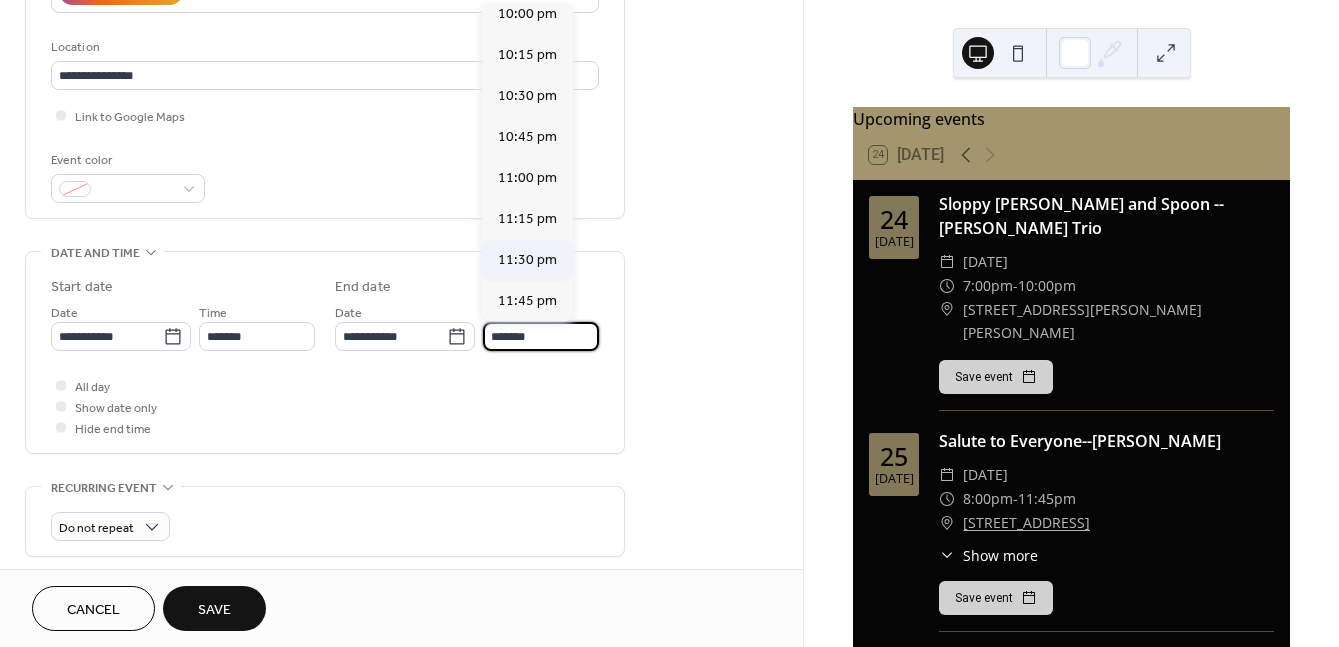type on "********" 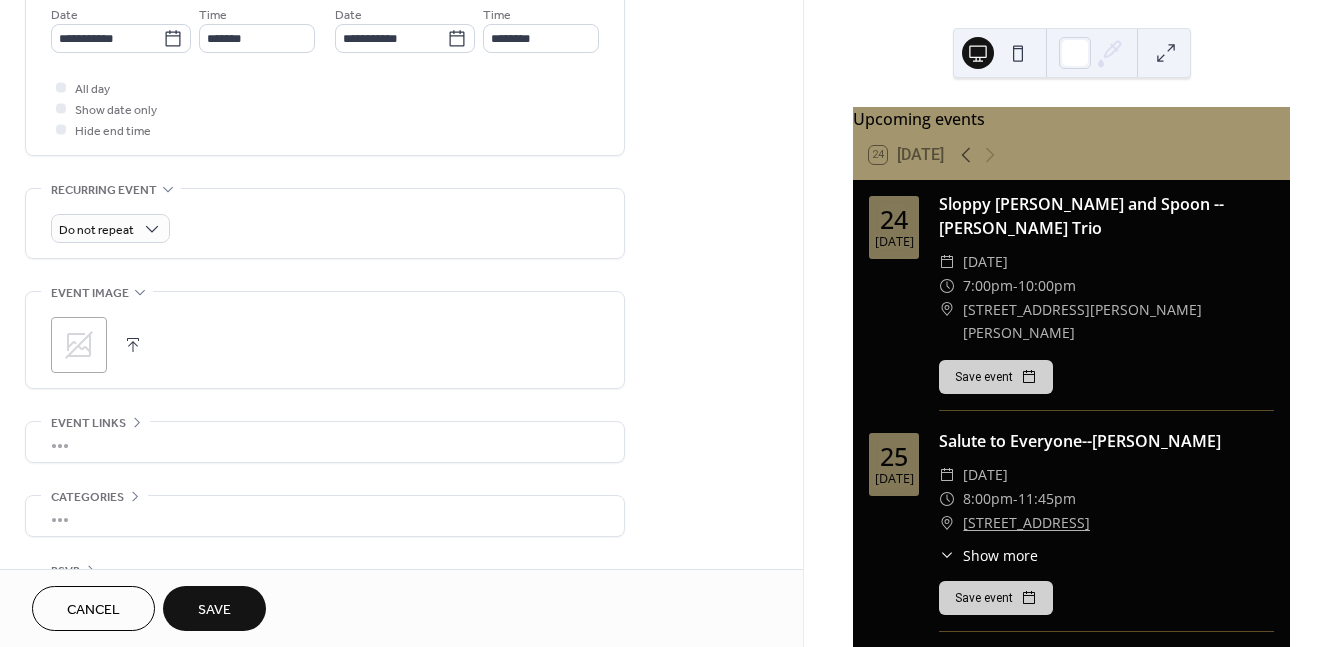 scroll, scrollTop: 700, scrollLeft: 0, axis: vertical 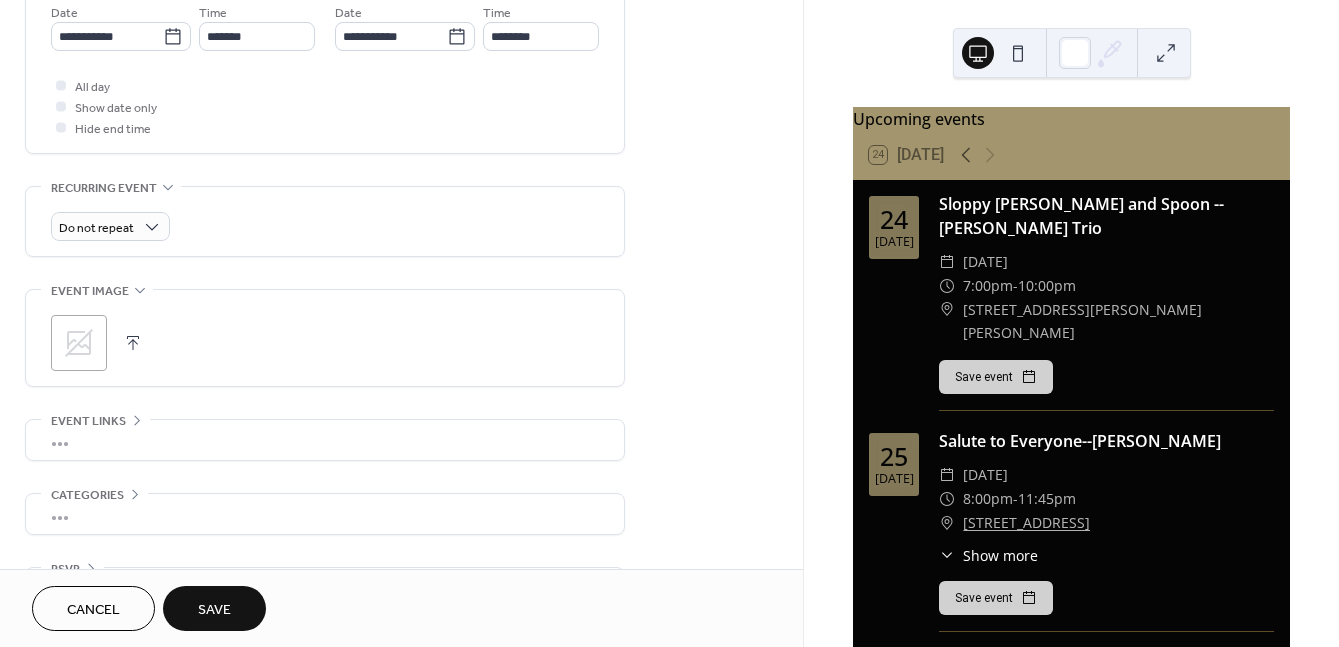 click on "Save" at bounding box center (214, 608) 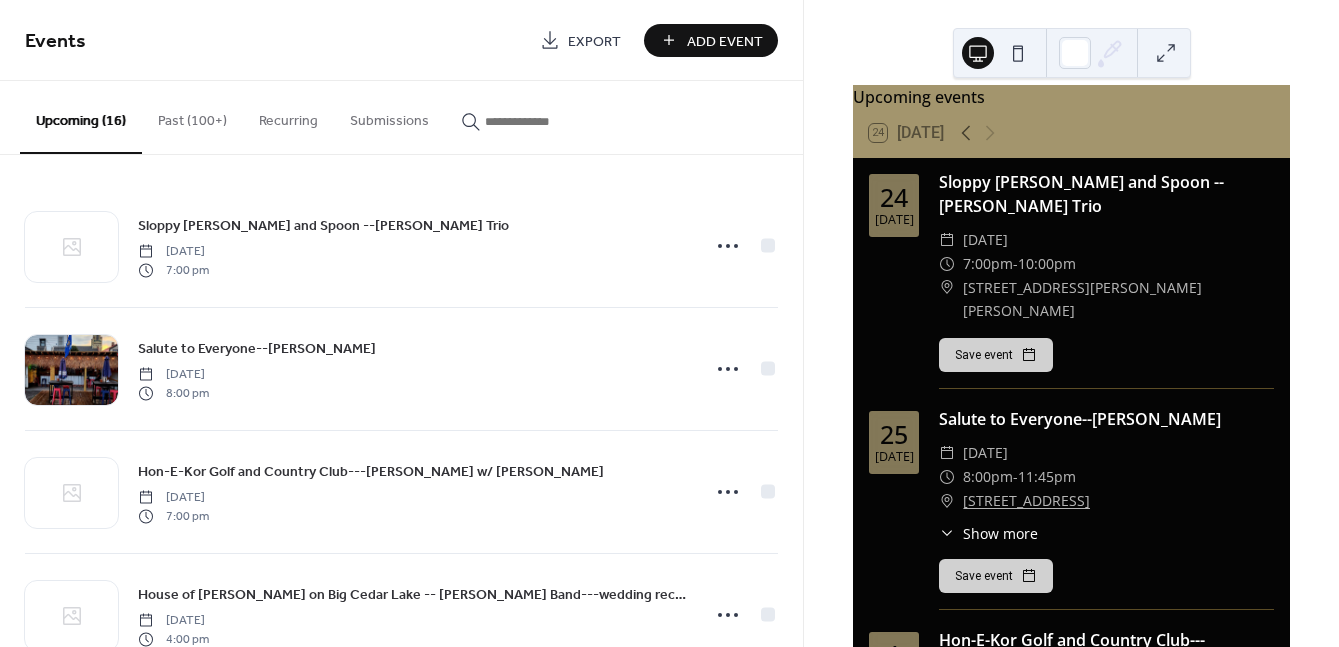 scroll, scrollTop: 0, scrollLeft: 0, axis: both 